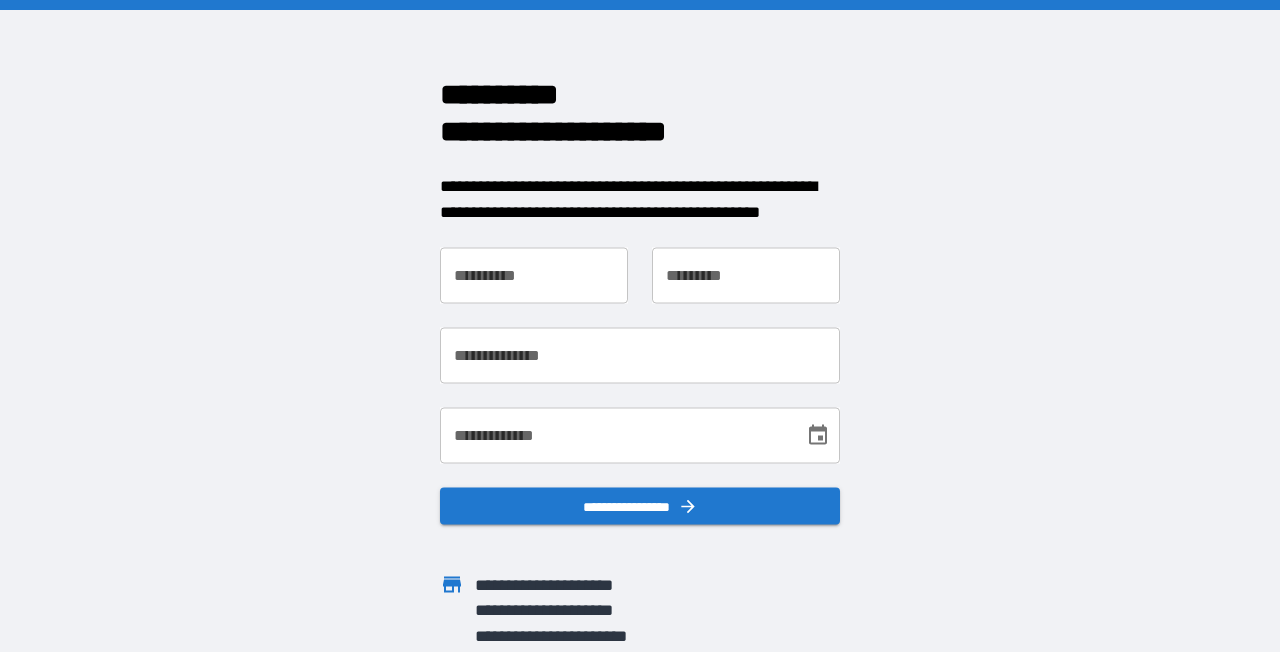 scroll, scrollTop: 0, scrollLeft: 0, axis: both 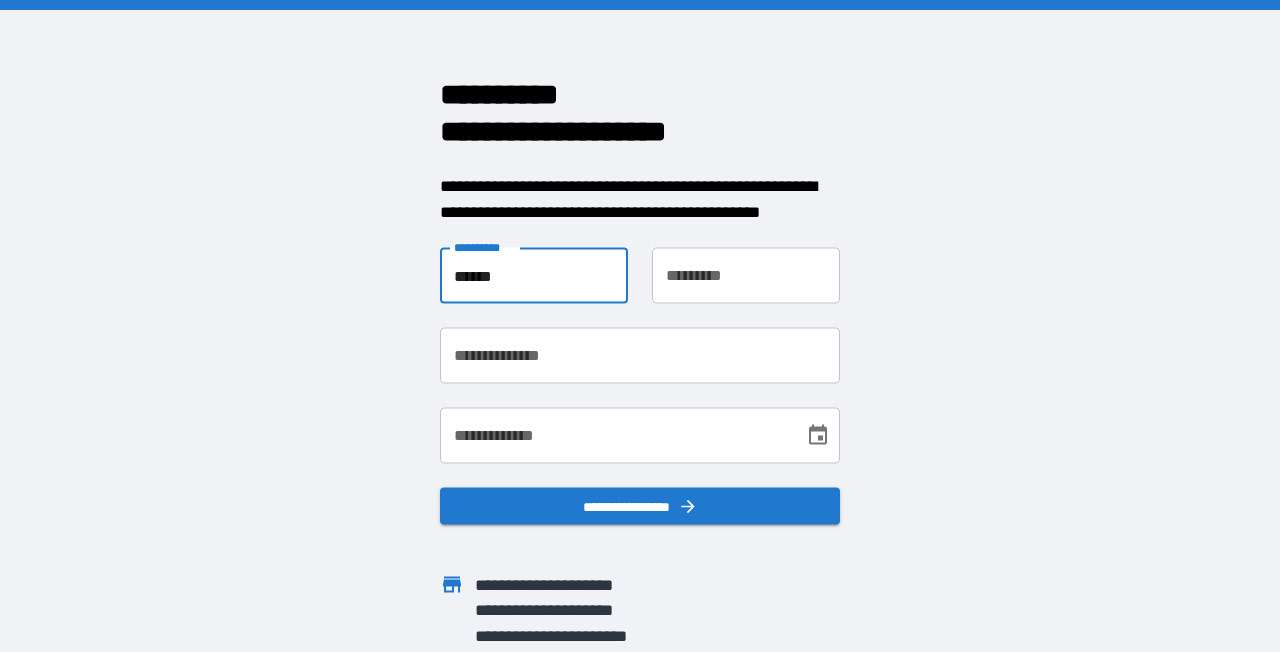 type on "******" 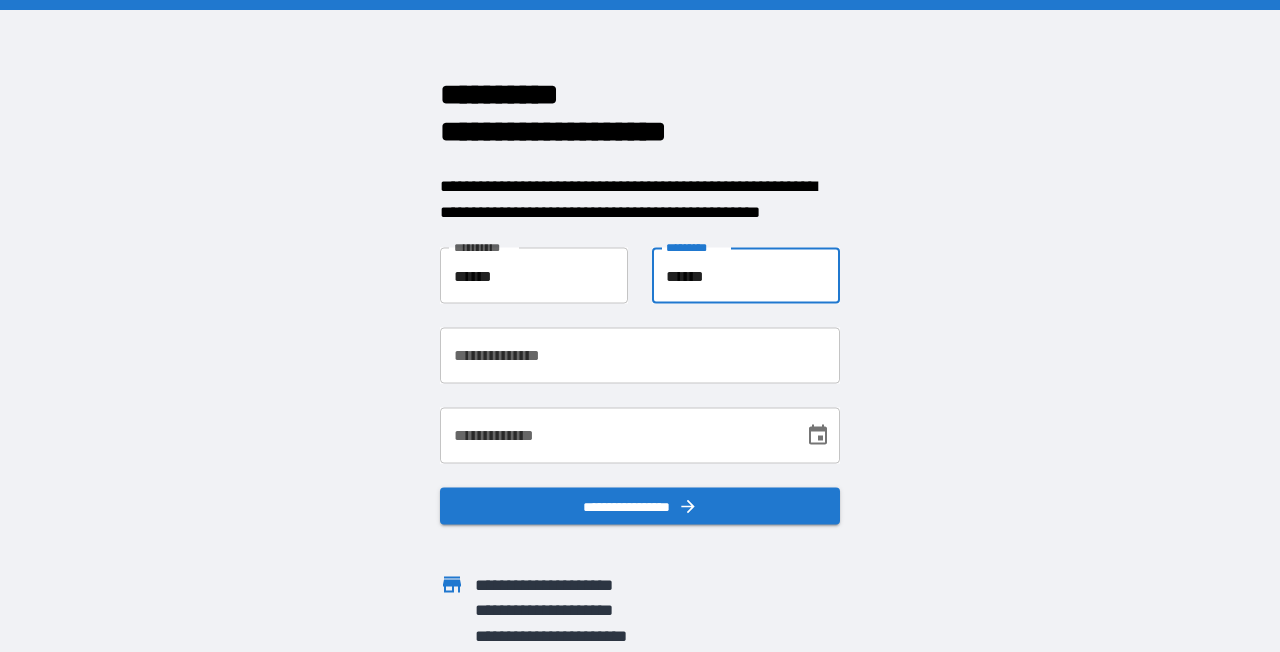type on "******" 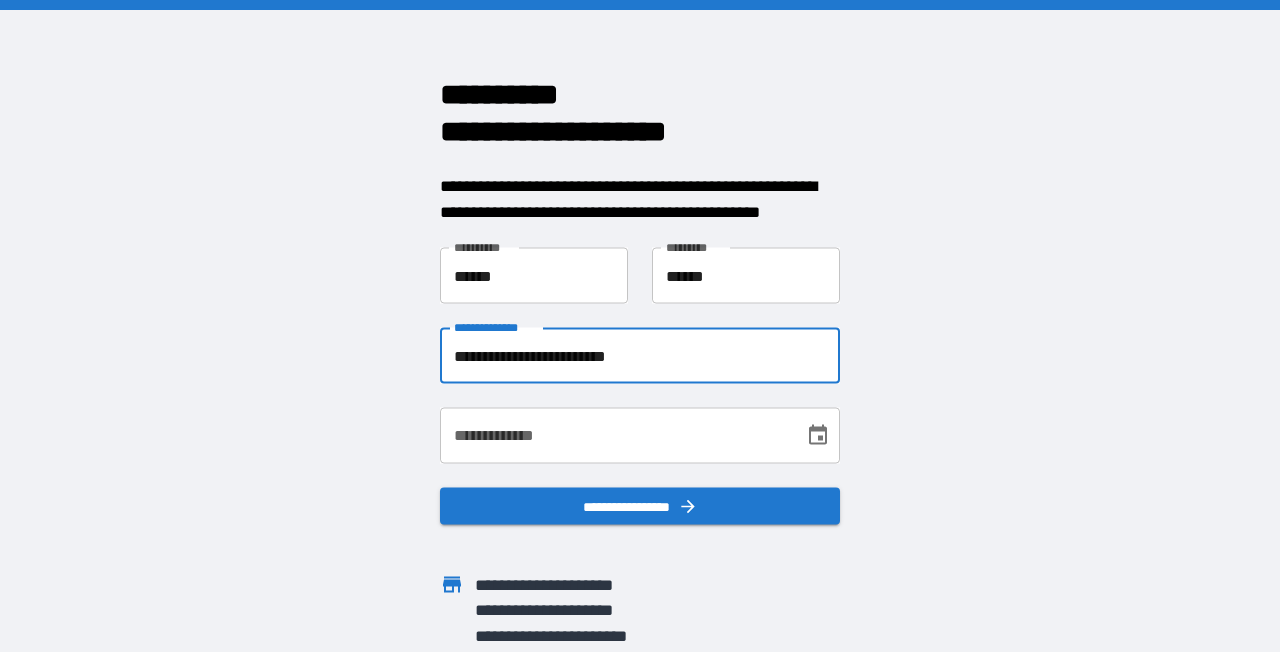 type on "**********" 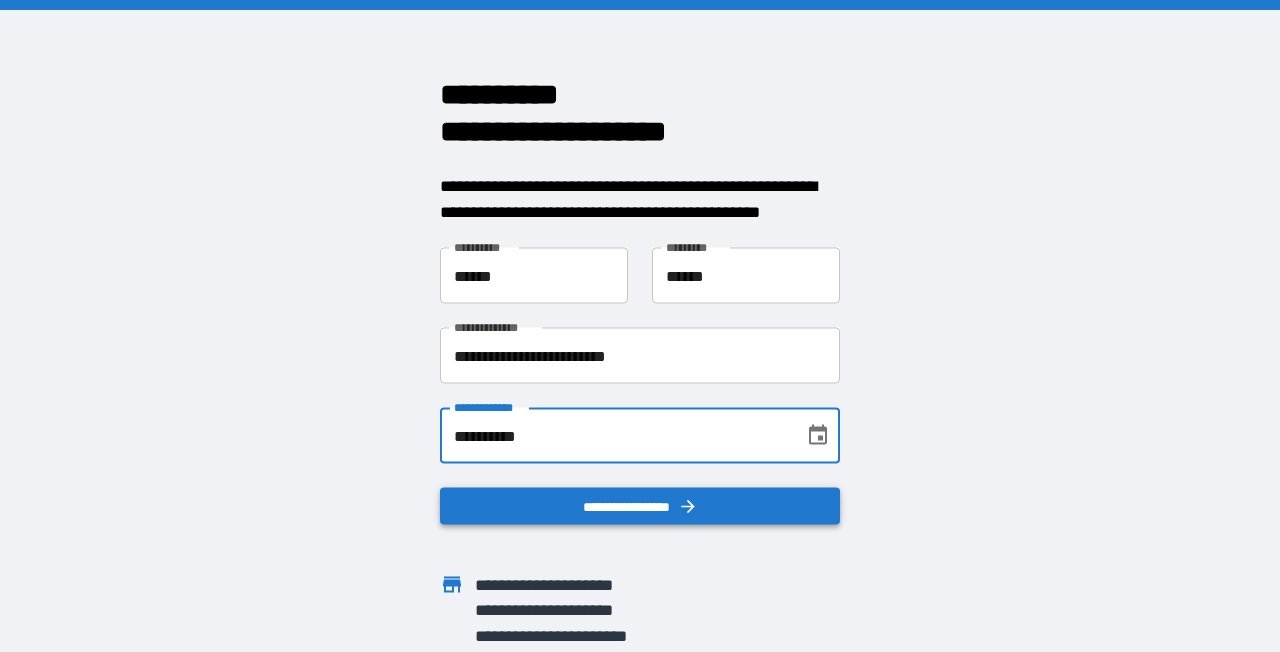 type on "**********" 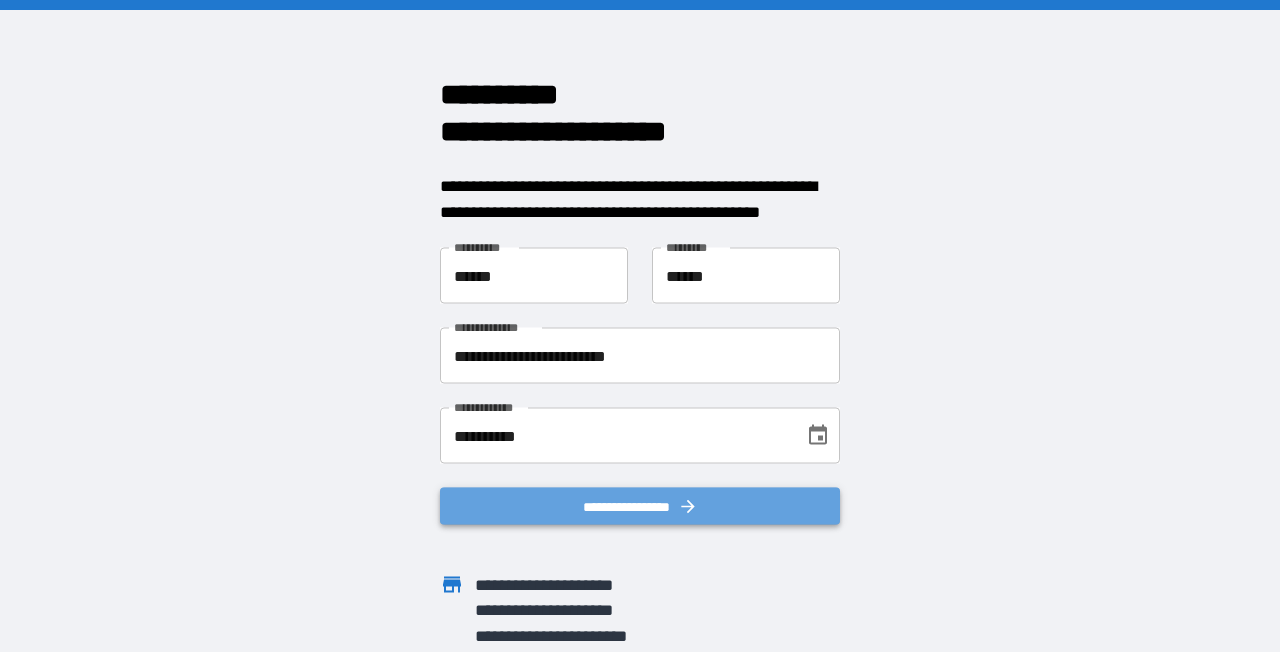 click on "**********" at bounding box center [640, 506] 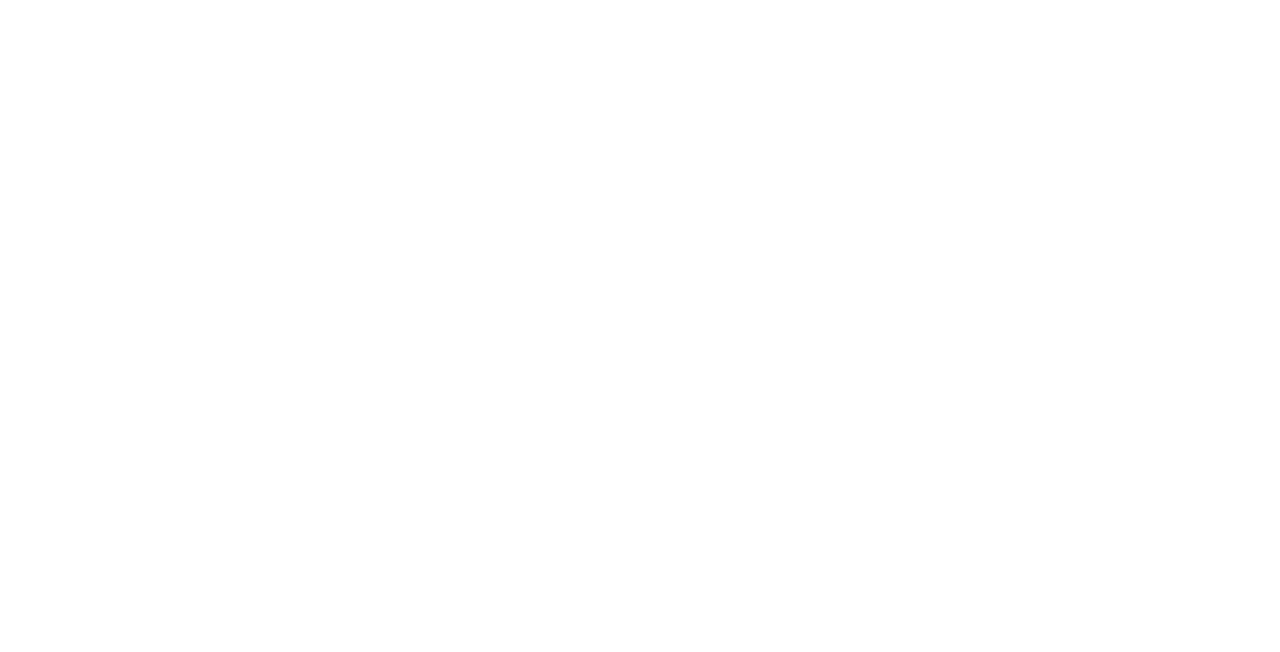 scroll, scrollTop: 0, scrollLeft: 0, axis: both 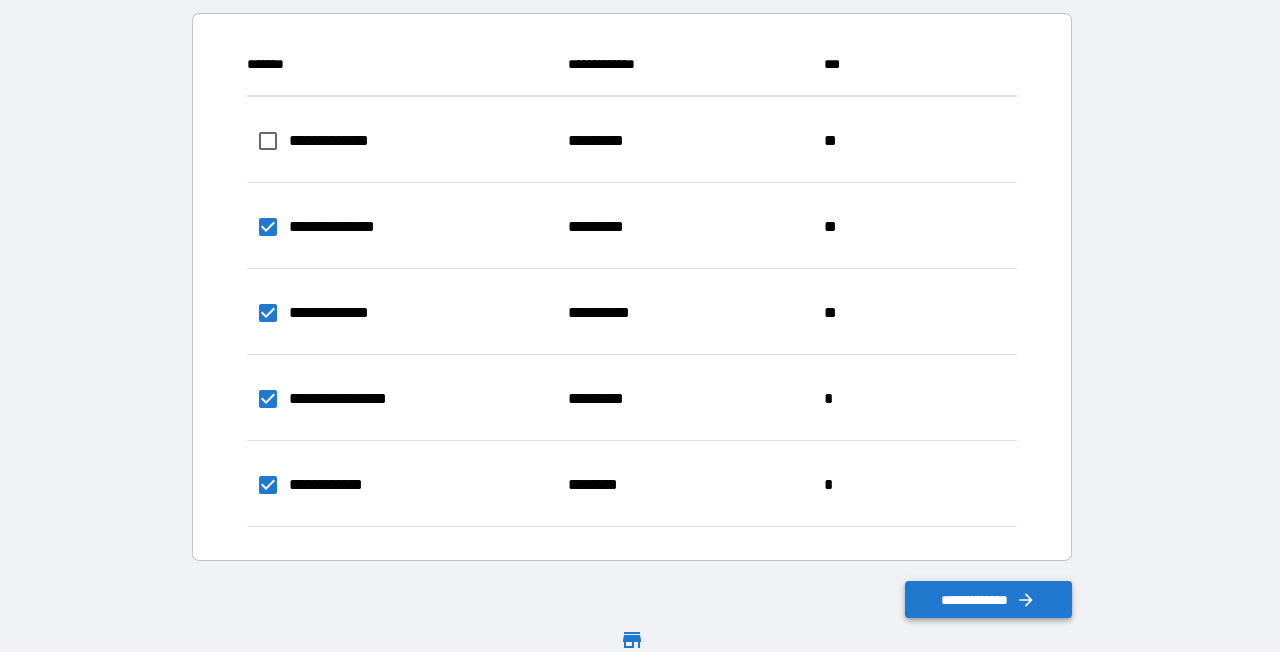 click on "**********" at bounding box center (989, 599) 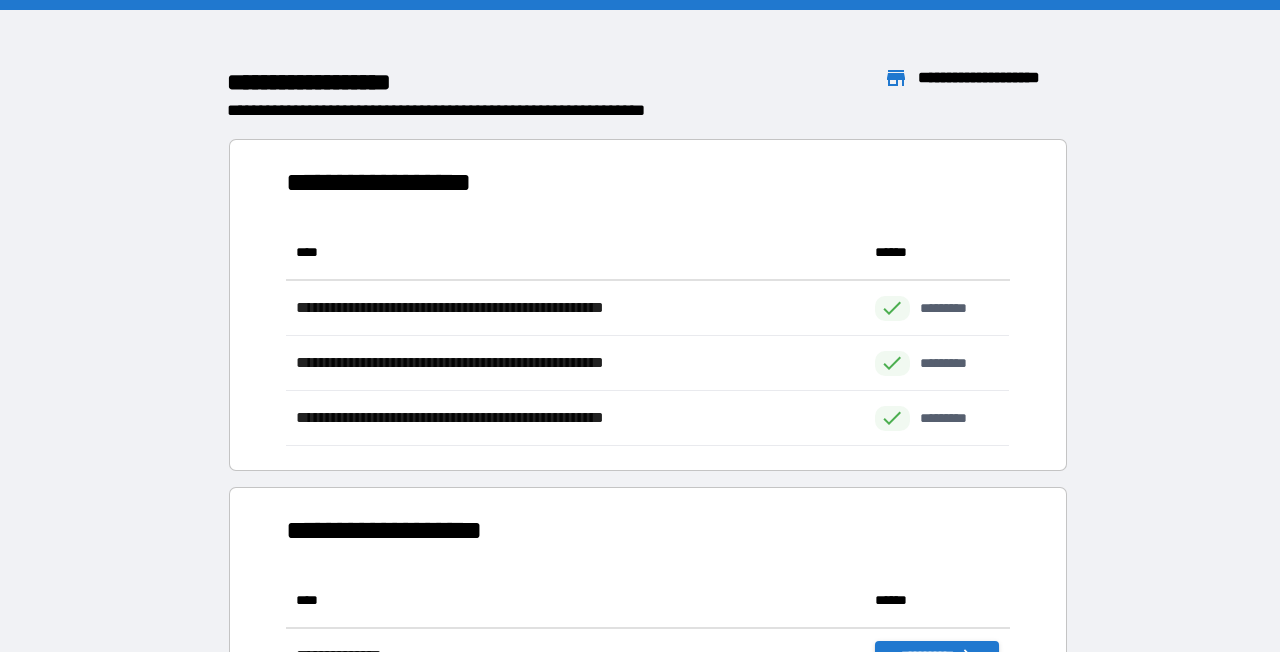 scroll, scrollTop: 1, scrollLeft: 1, axis: both 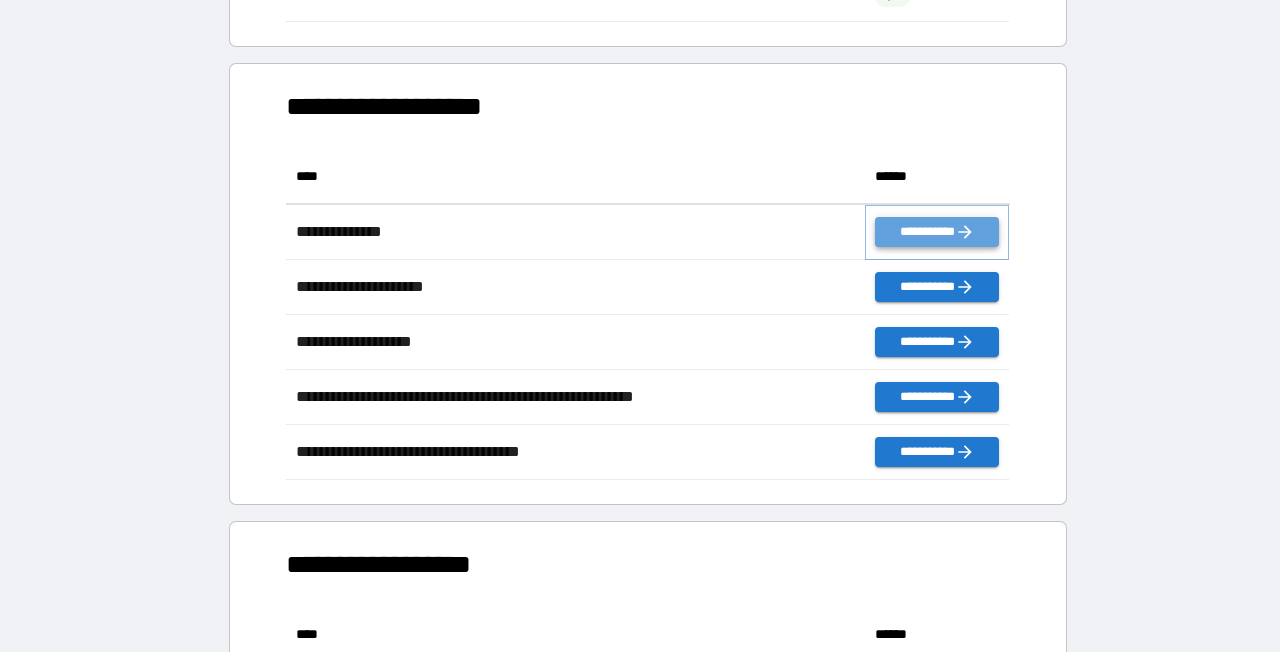 click on "**********" at bounding box center (937, 232) 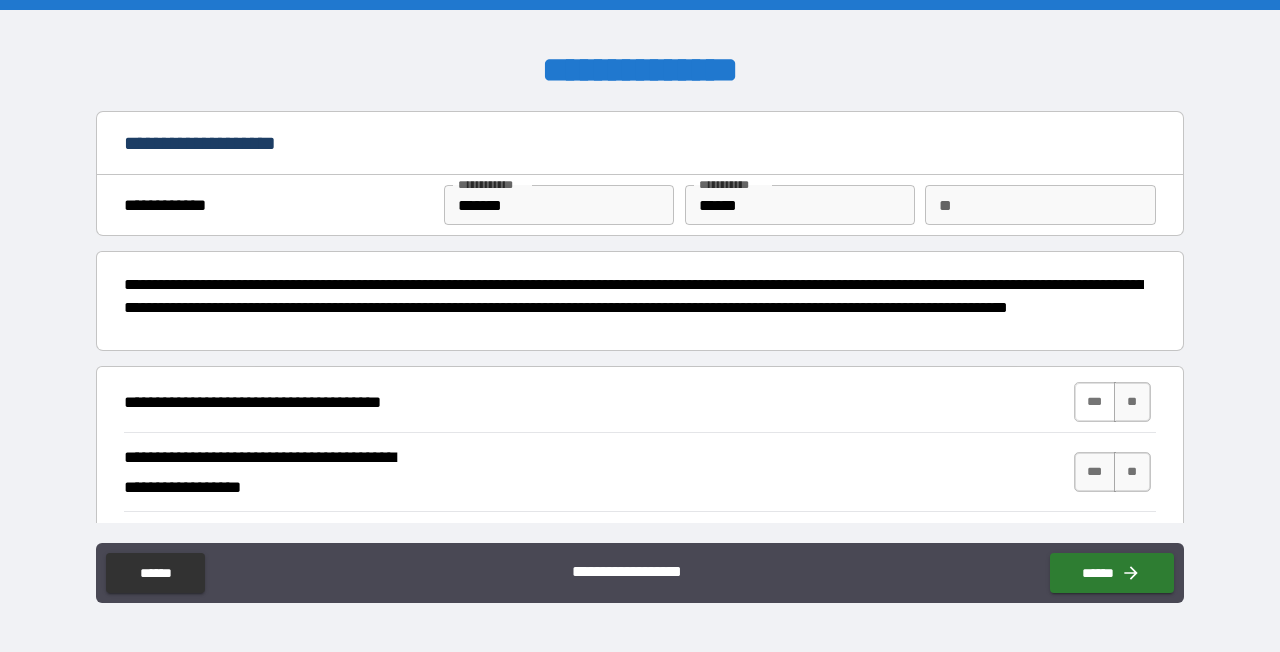 click on "***" at bounding box center (1095, 402) 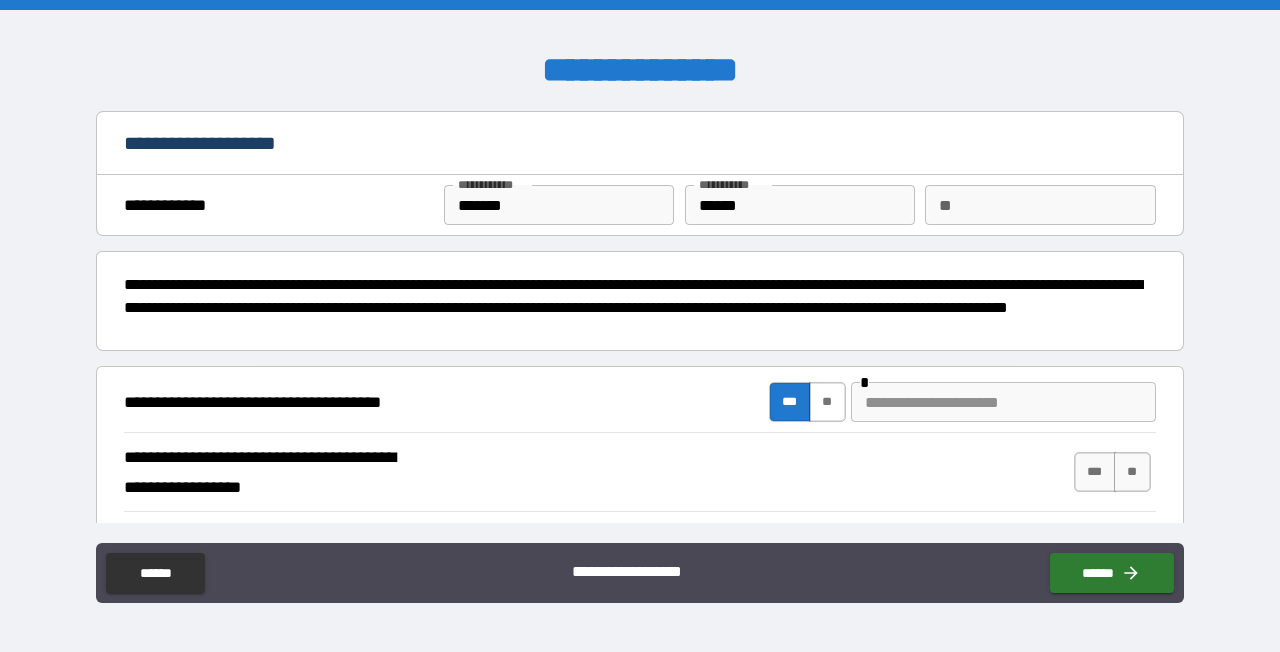 click on "**" at bounding box center [827, 402] 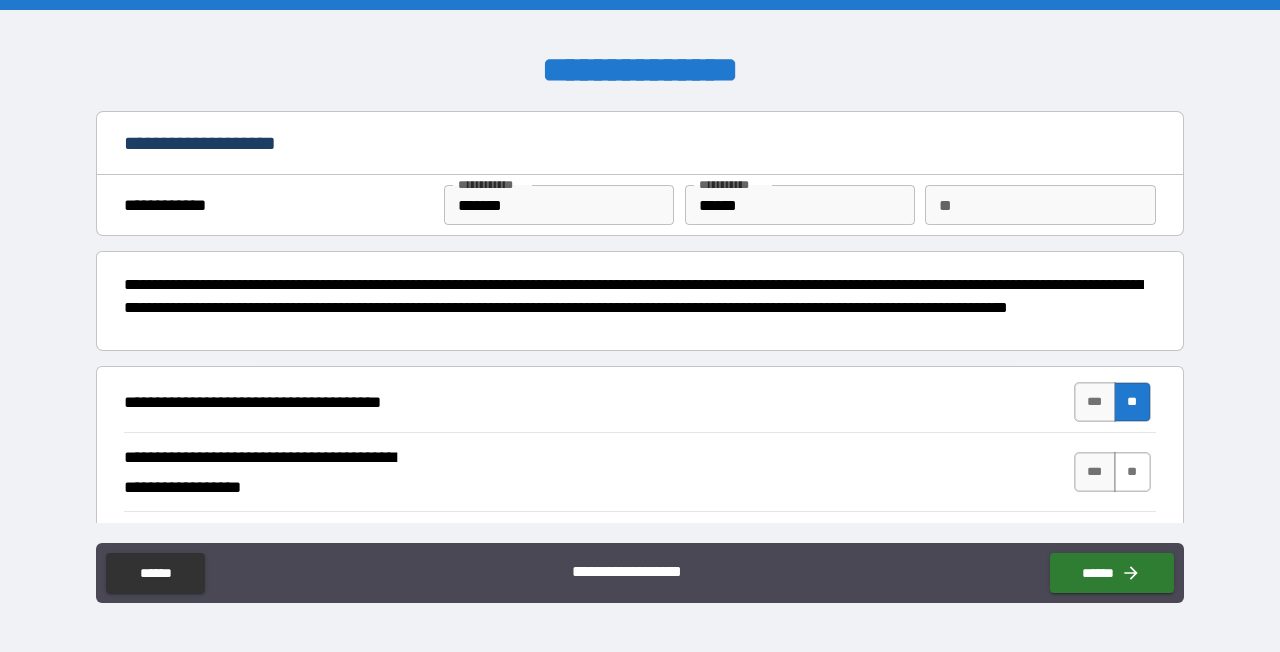 click on "**" at bounding box center (1132, 472) 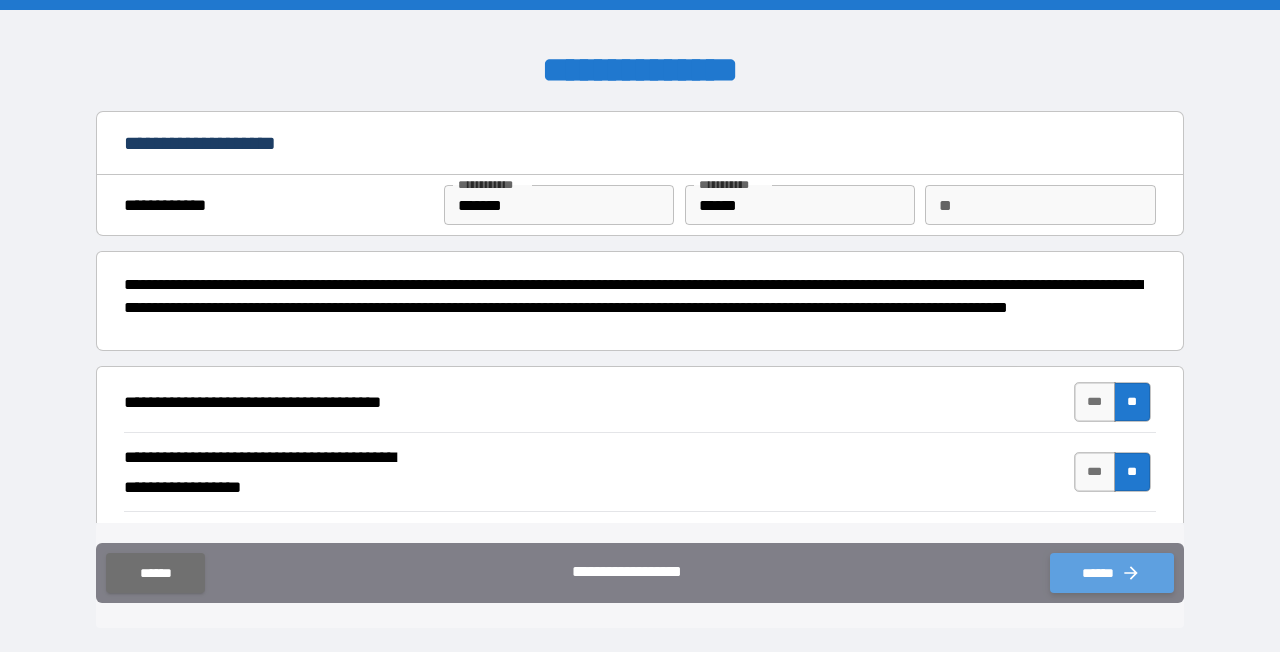 click on "******" at bounding box center [1112, 573] 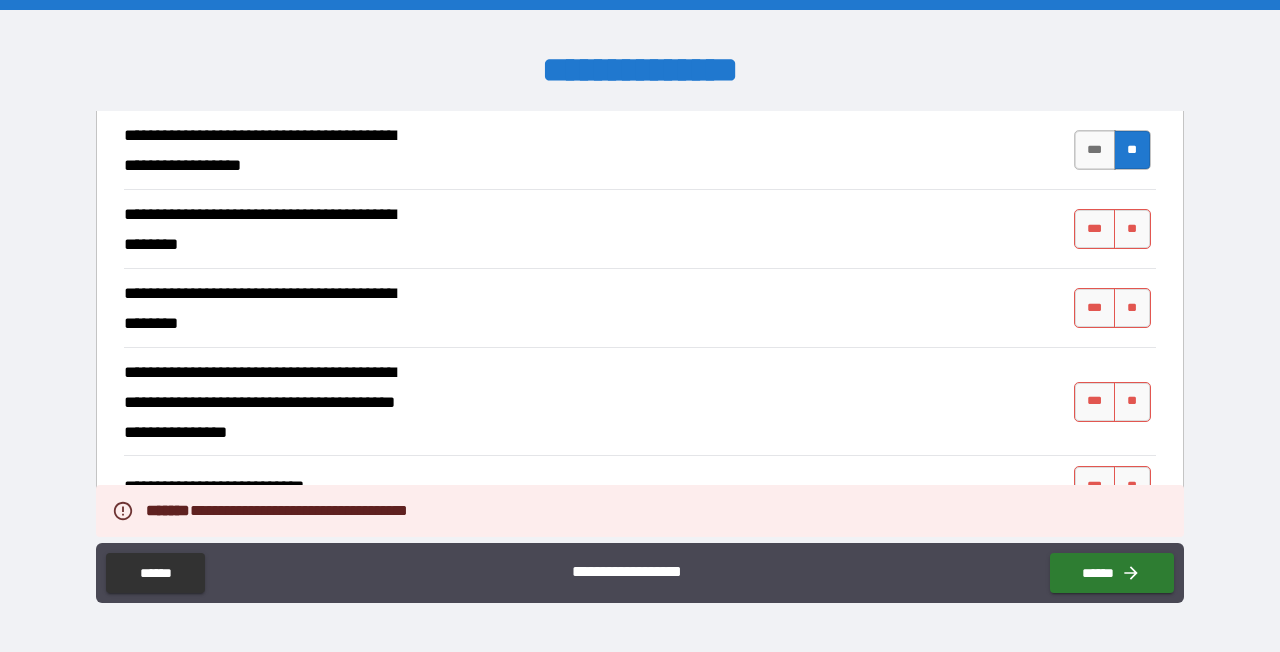scroll, scrollTop: 372, scrollLeft: 0, axis: vertical 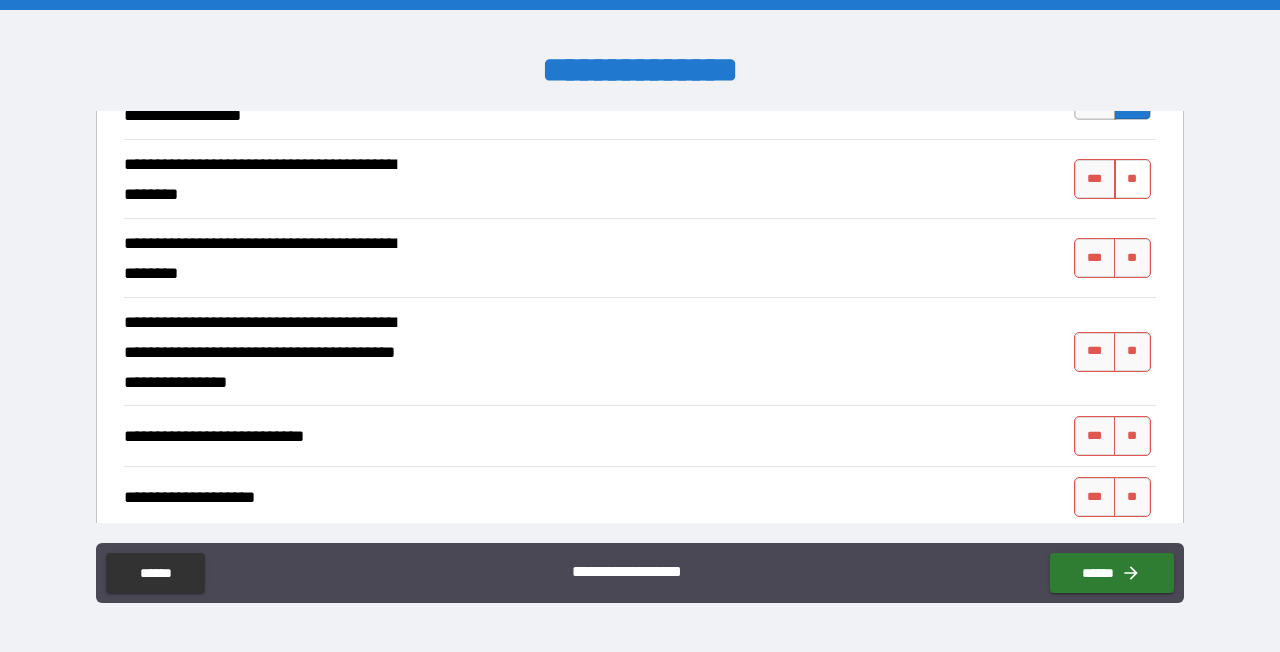 click on "**" at bounding box center [1132, 179] 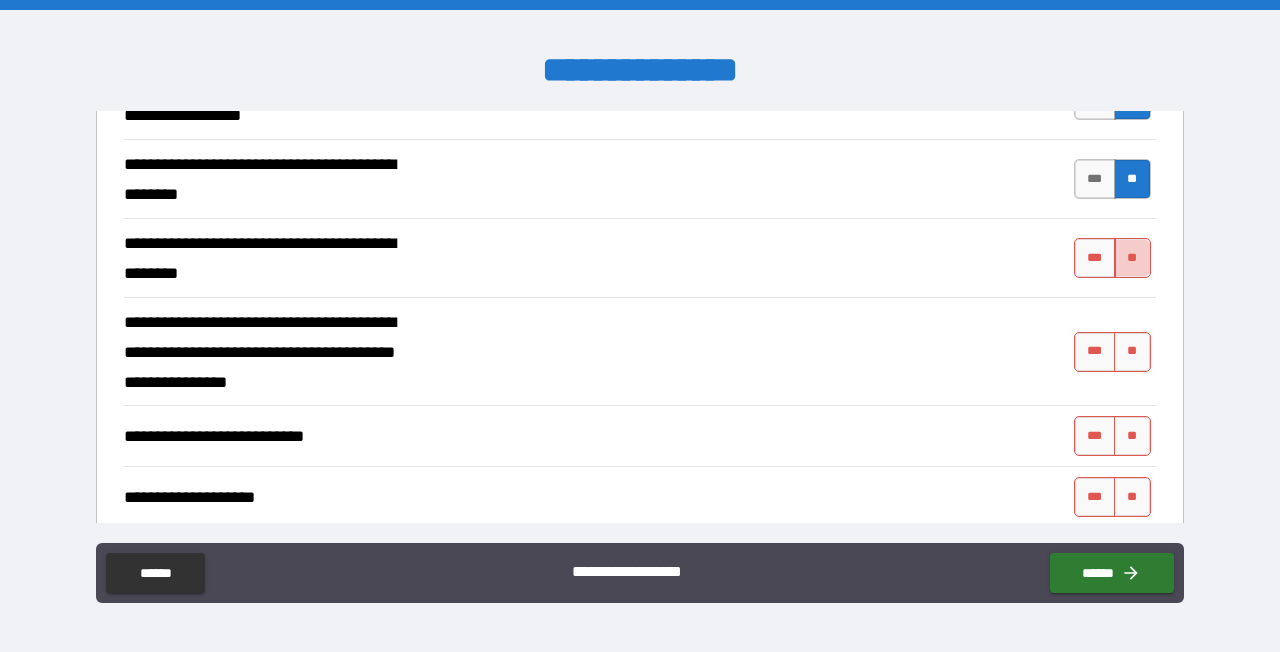 click on "**" at bounding box center [1132, 258] 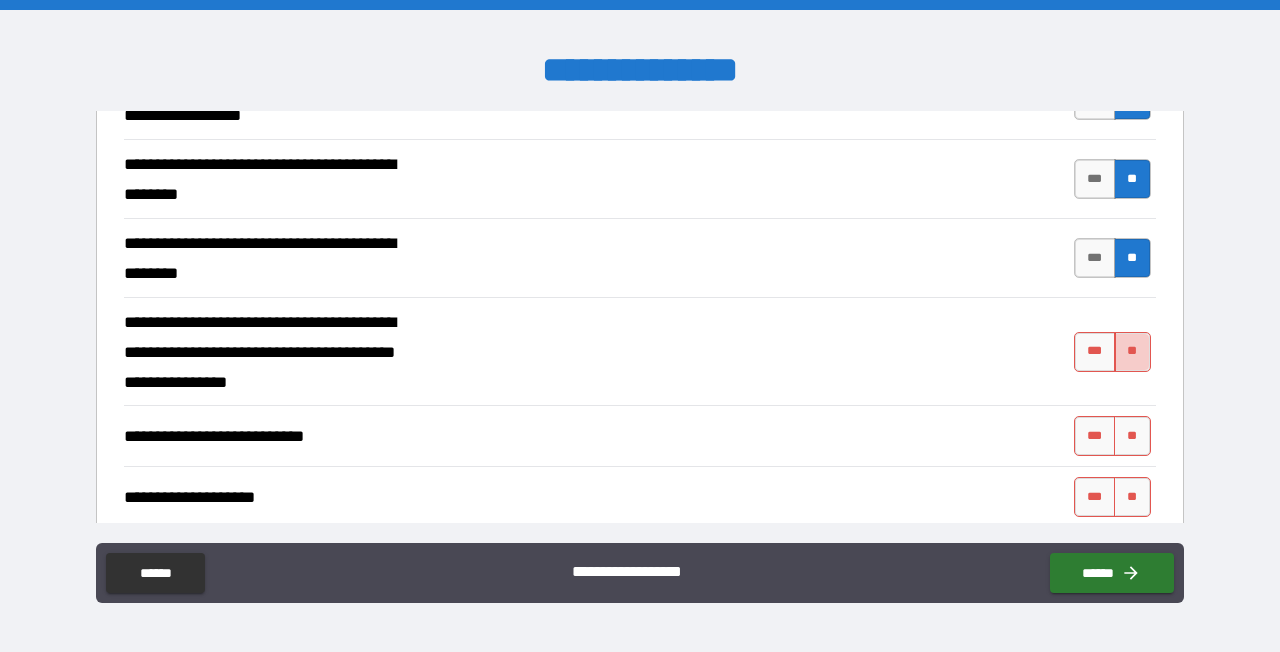 click on "**" at bounding box center (1132, 352) 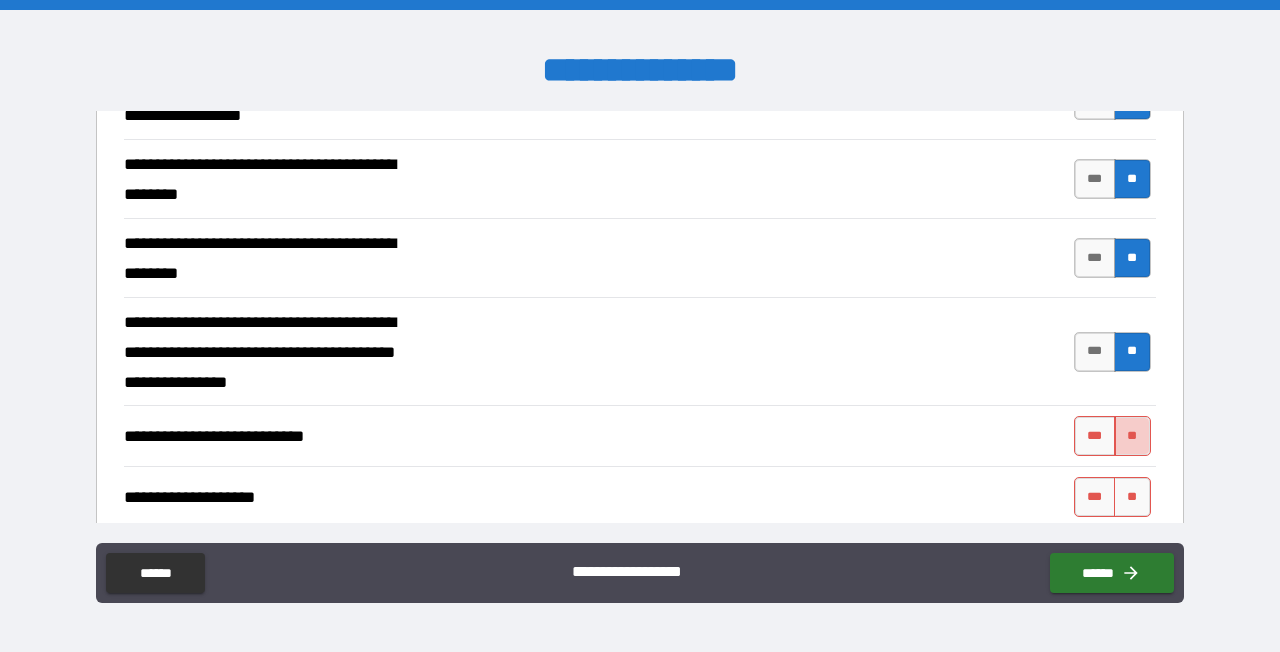 click on "**" at bounding box center (1132, 436) 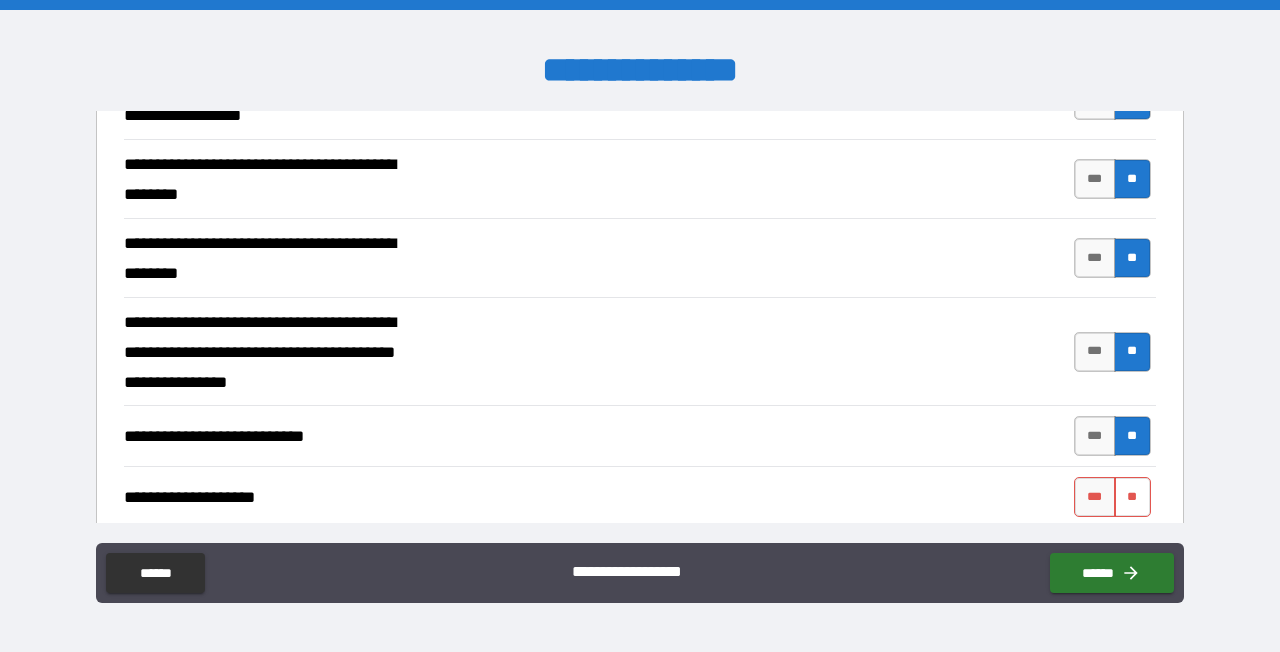 click on "**" at bounding box center (1132, 497) 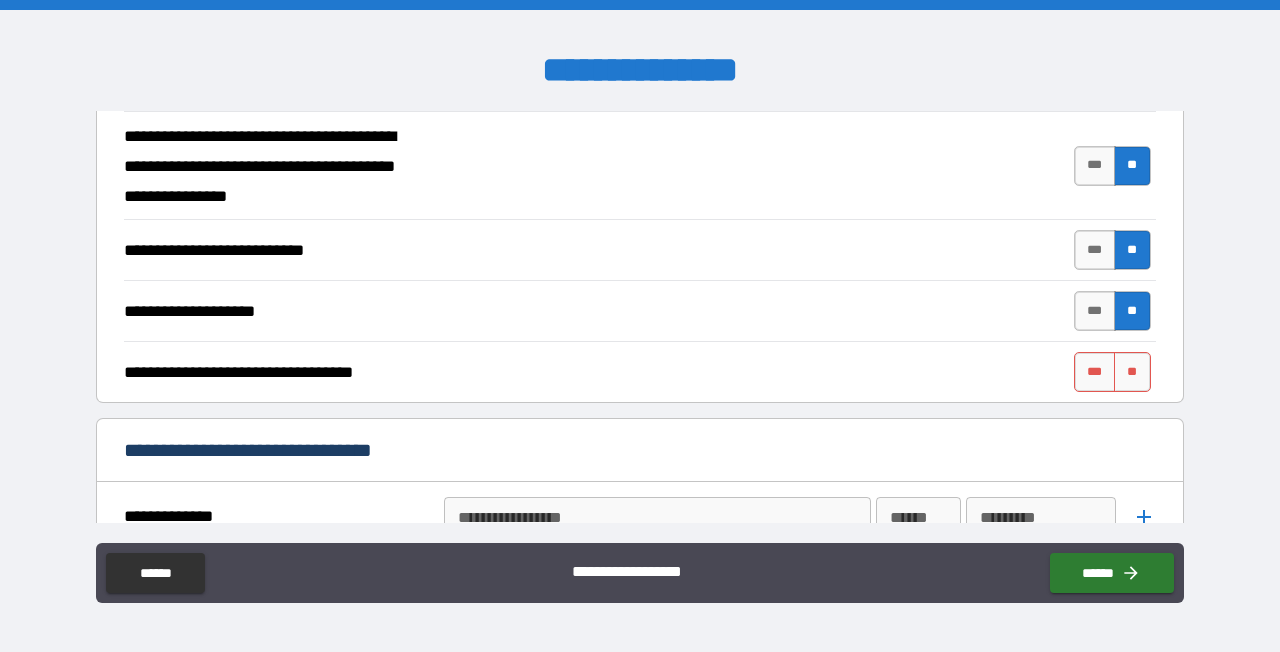 scroll, scrollTop: 604, scrollLeft: 0, axis: vertical 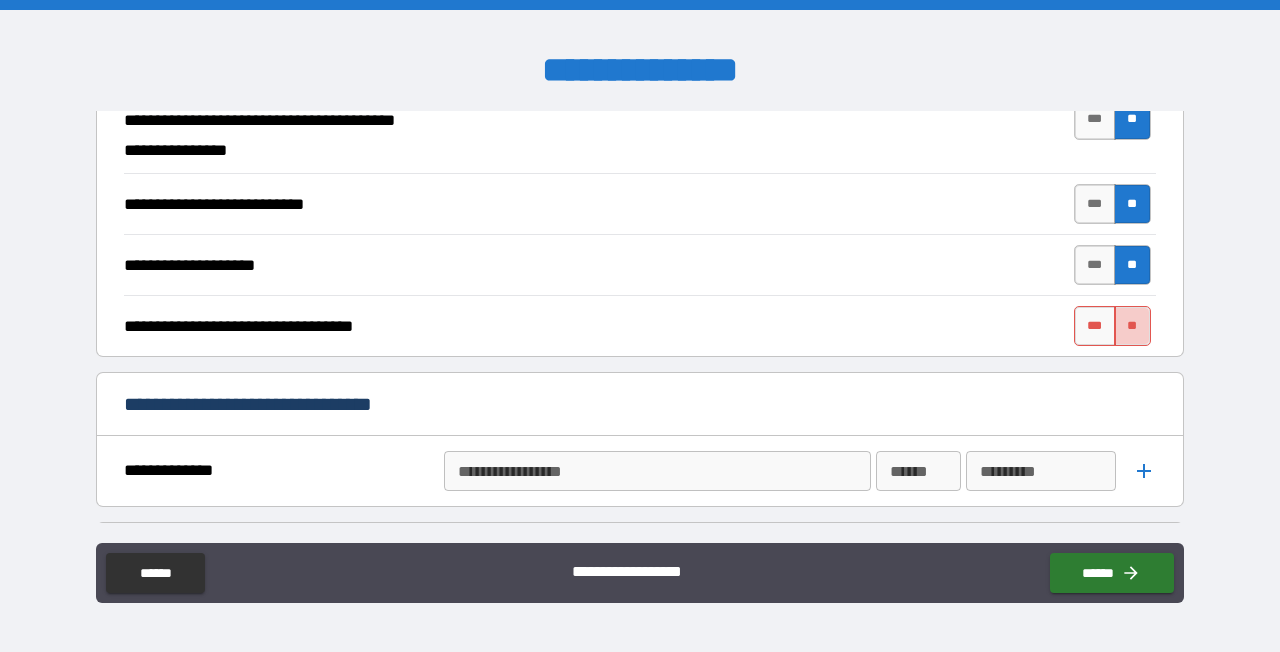 click on "**" at bounding box center (1132, 326) 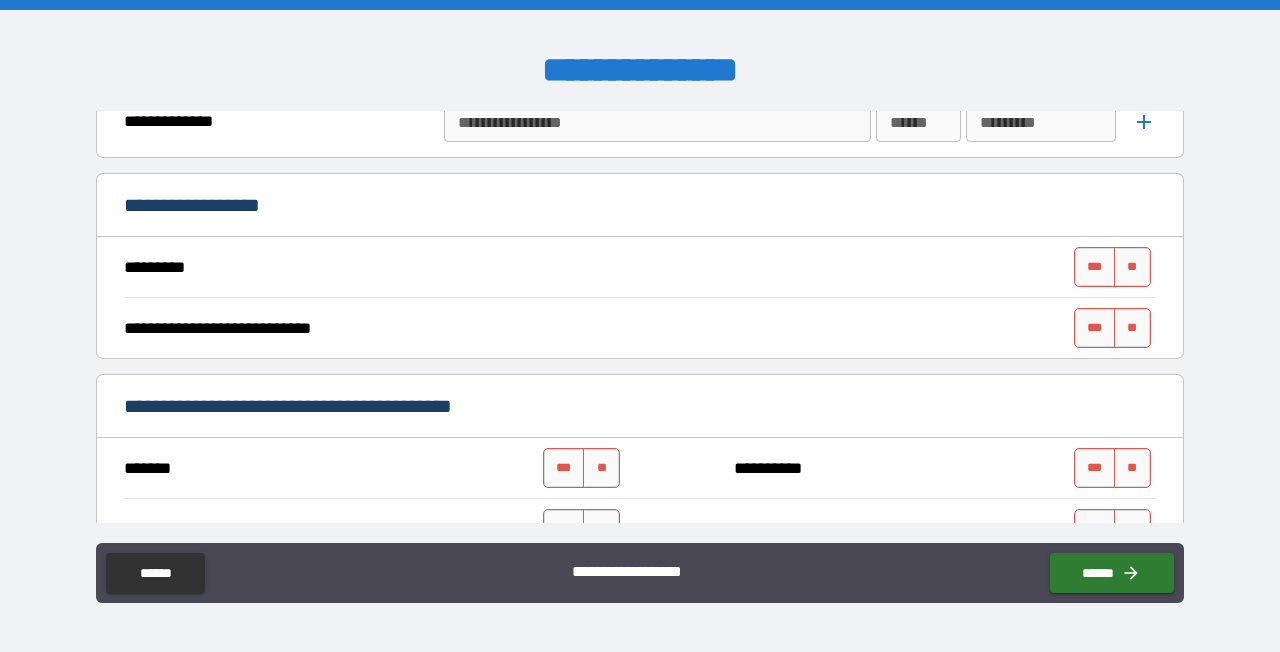 scroll, scrollTop: 964, scrollLeft: 0, axis: vertical 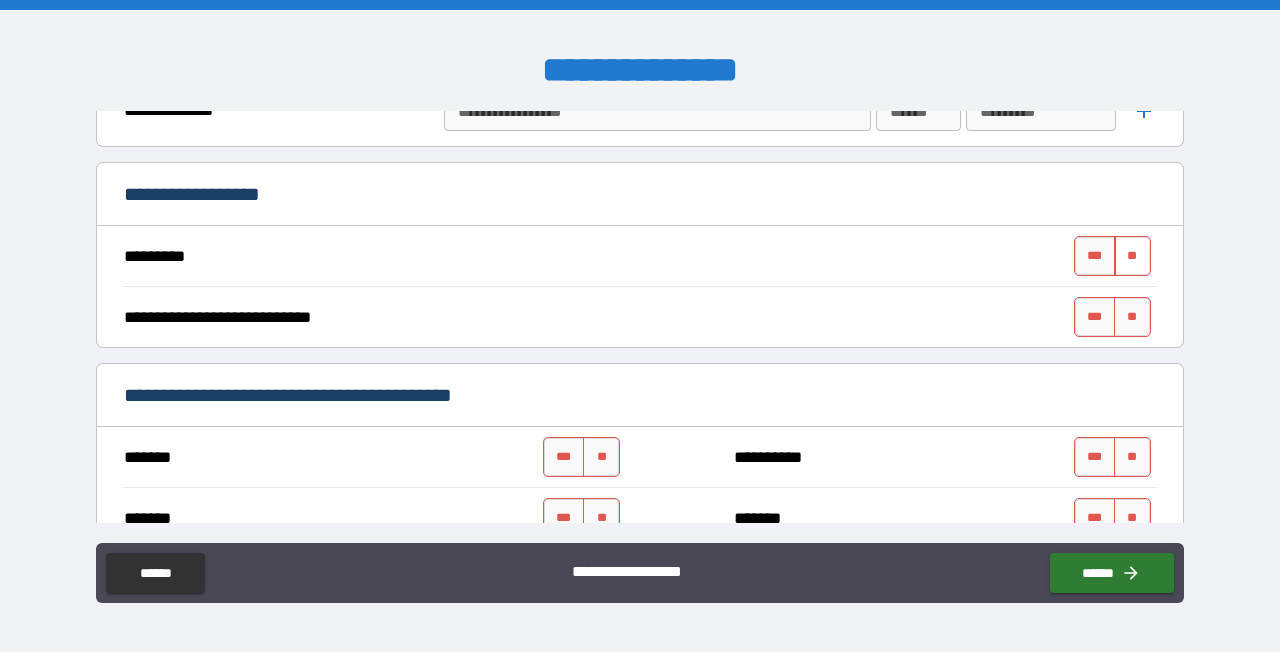 click on "**" at bounding box center [1132, 256] 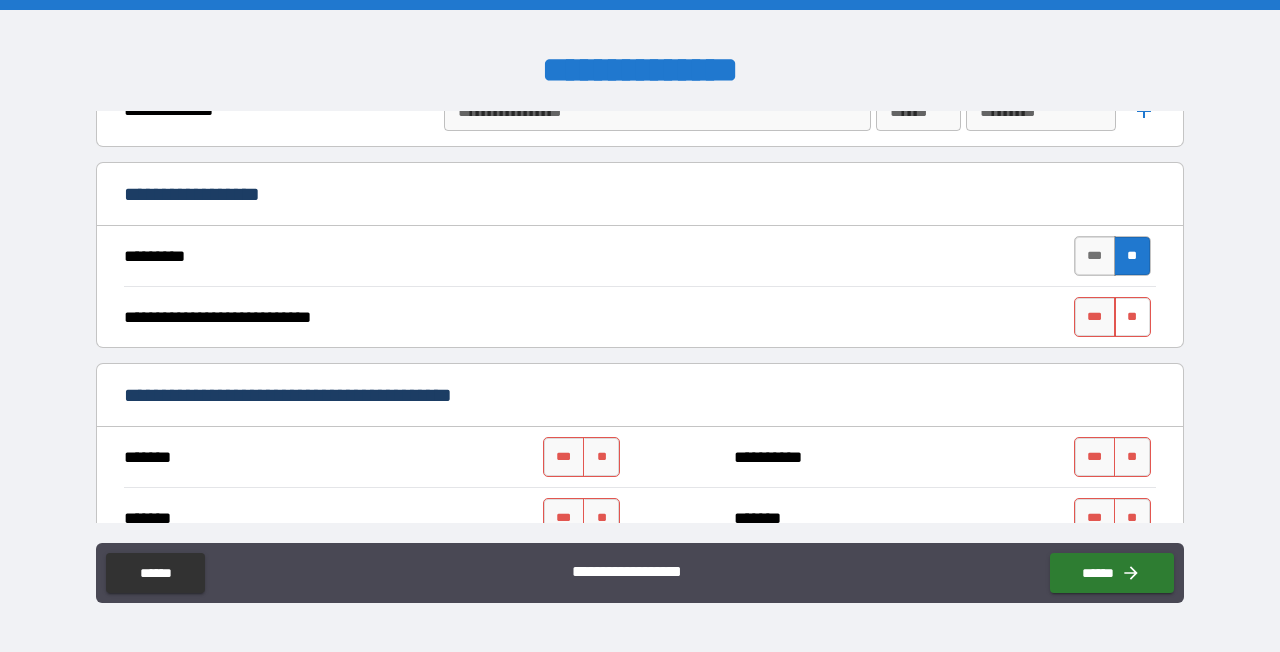 click on "**" at bounding box center (1132, 317) 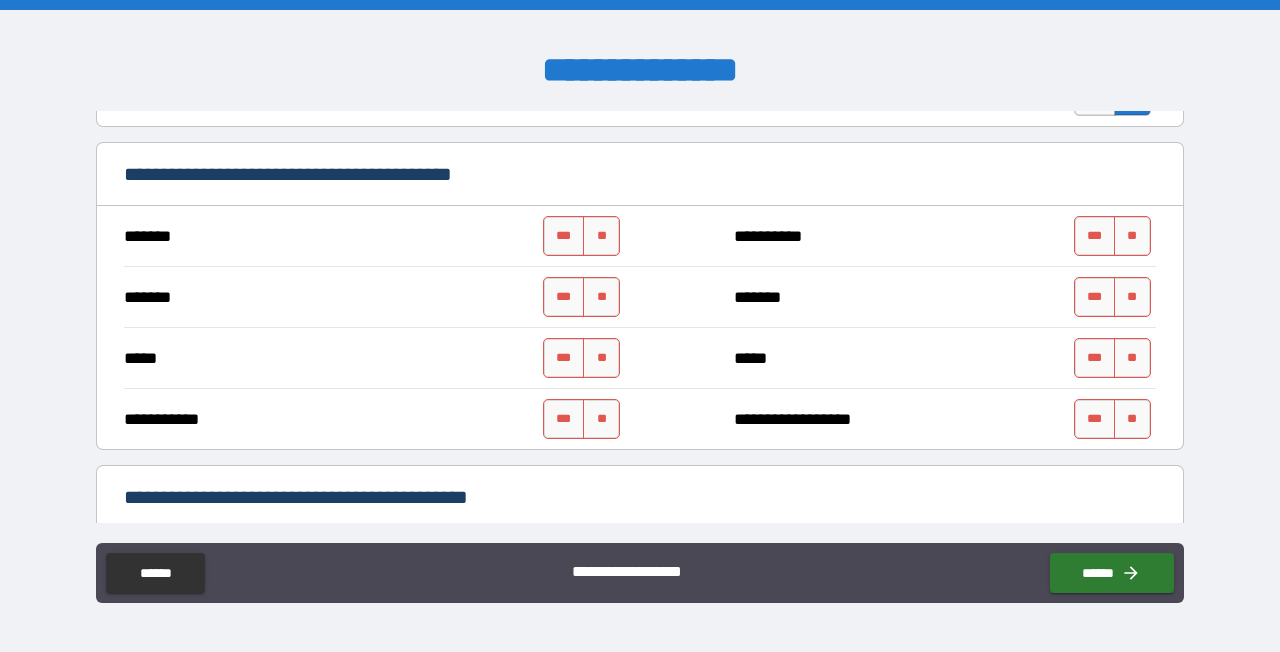 scroll, scrollTop: 1232, scrollLeft: 0, axis: vertical 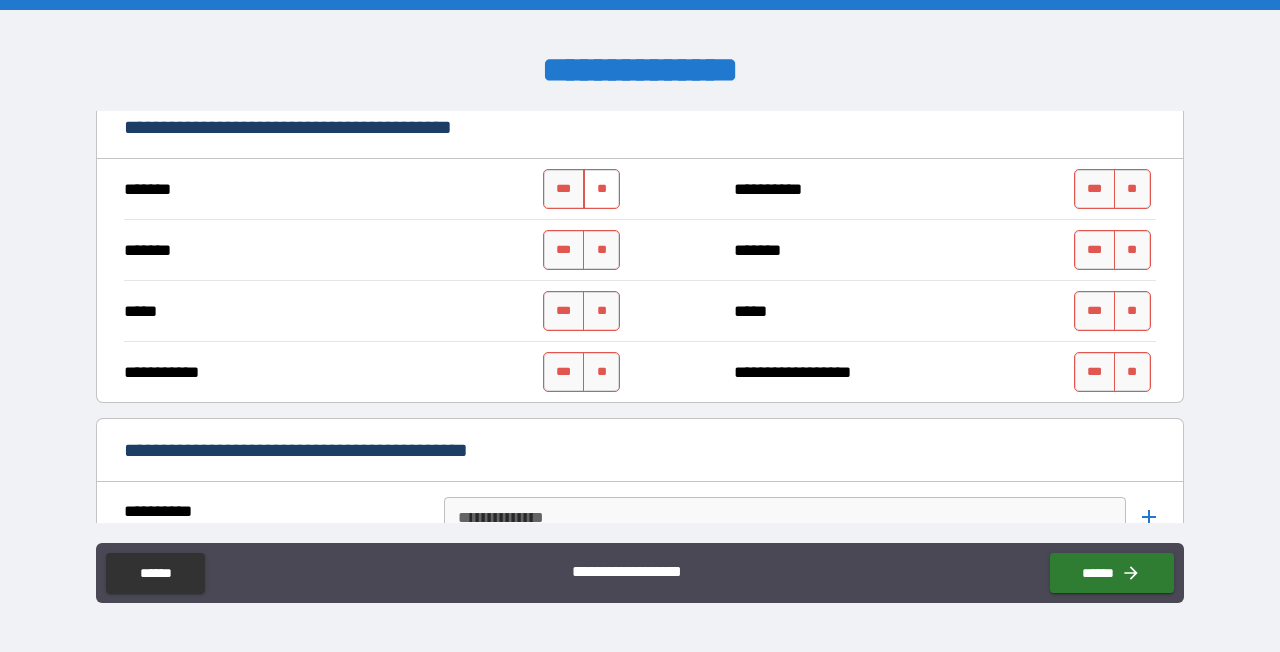 click on "**" at bounding box center [601, 189] 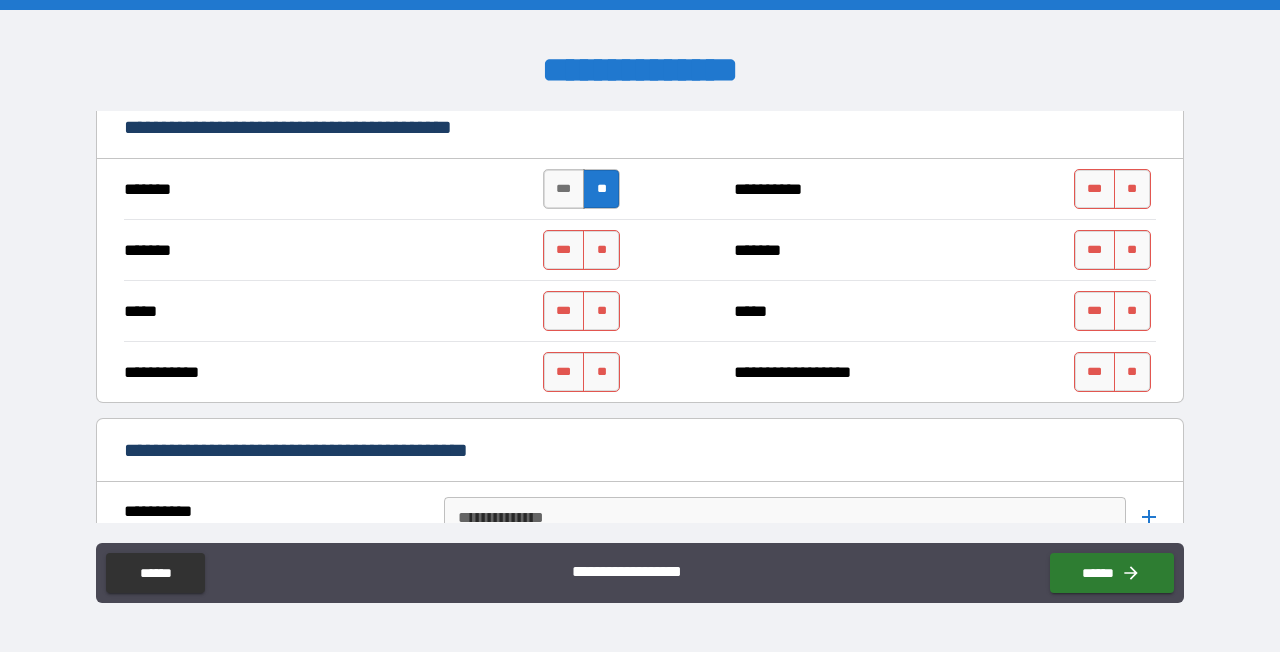 click on "*** **" at bounding box center (584, 250) 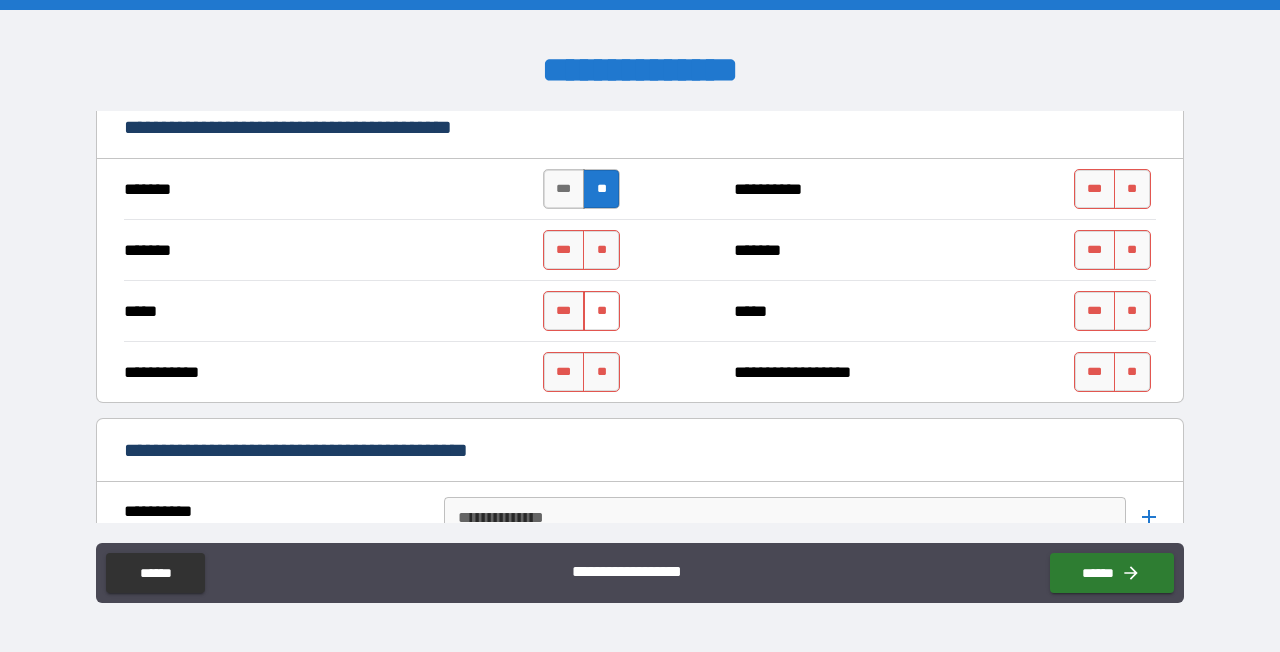 click on "**" at bounding box center [601, 311] 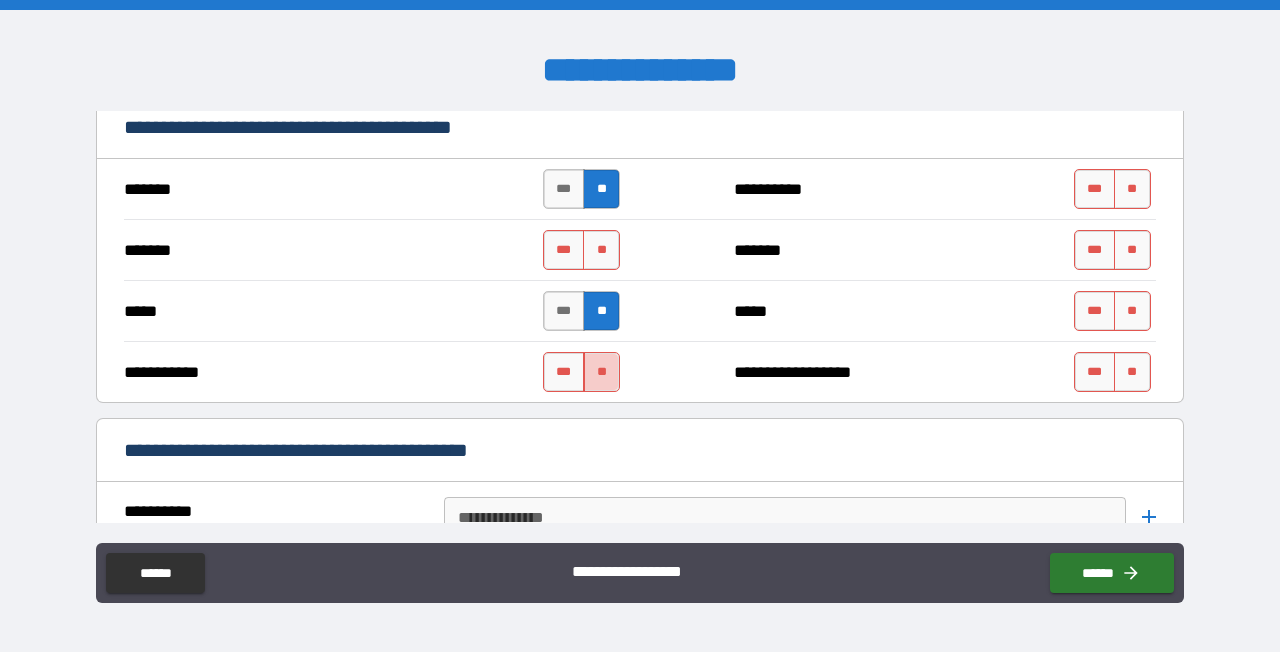 click on "**" at bounding box center [601, 372] 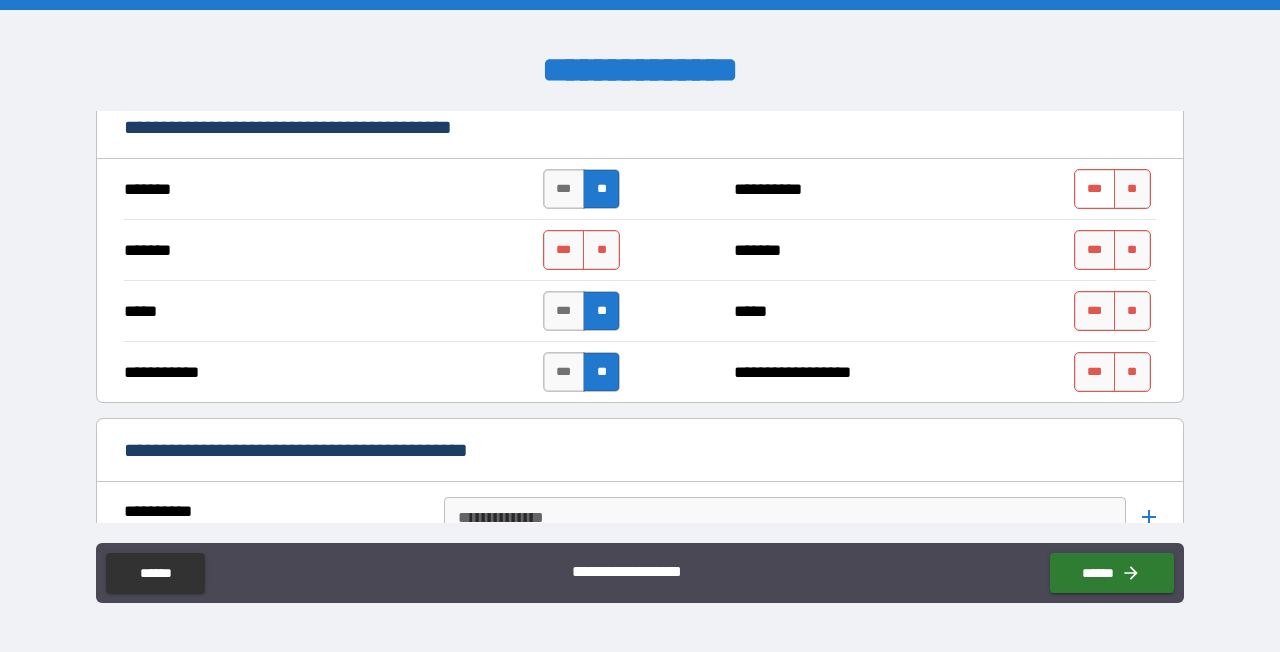 click on "***" at bounding box center [1095, 189] 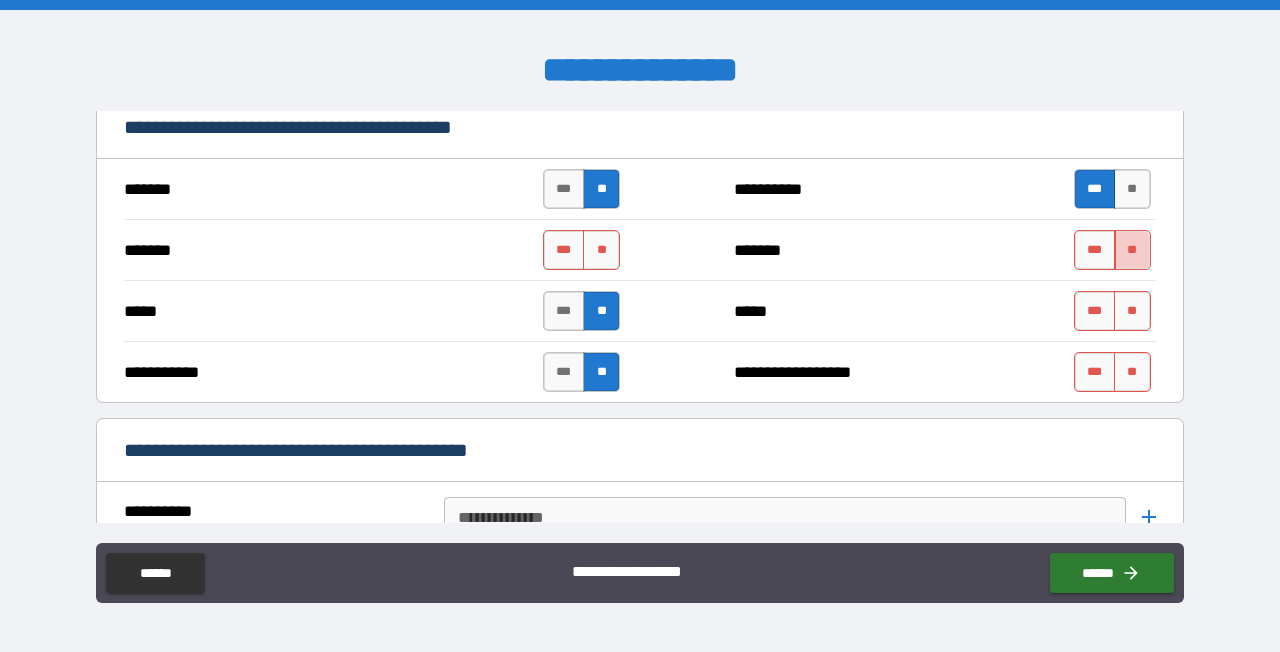 click on "**" at bounding box center [1132, 250] 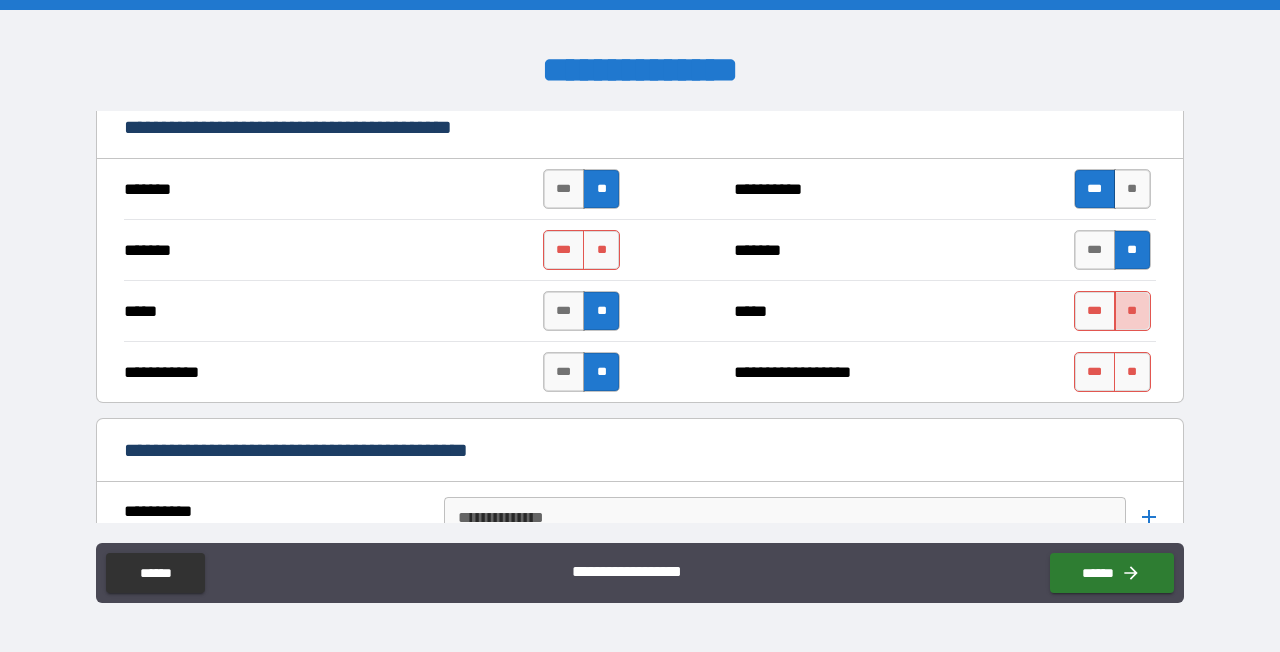 click on "**" at bounding box center (1132, 311) 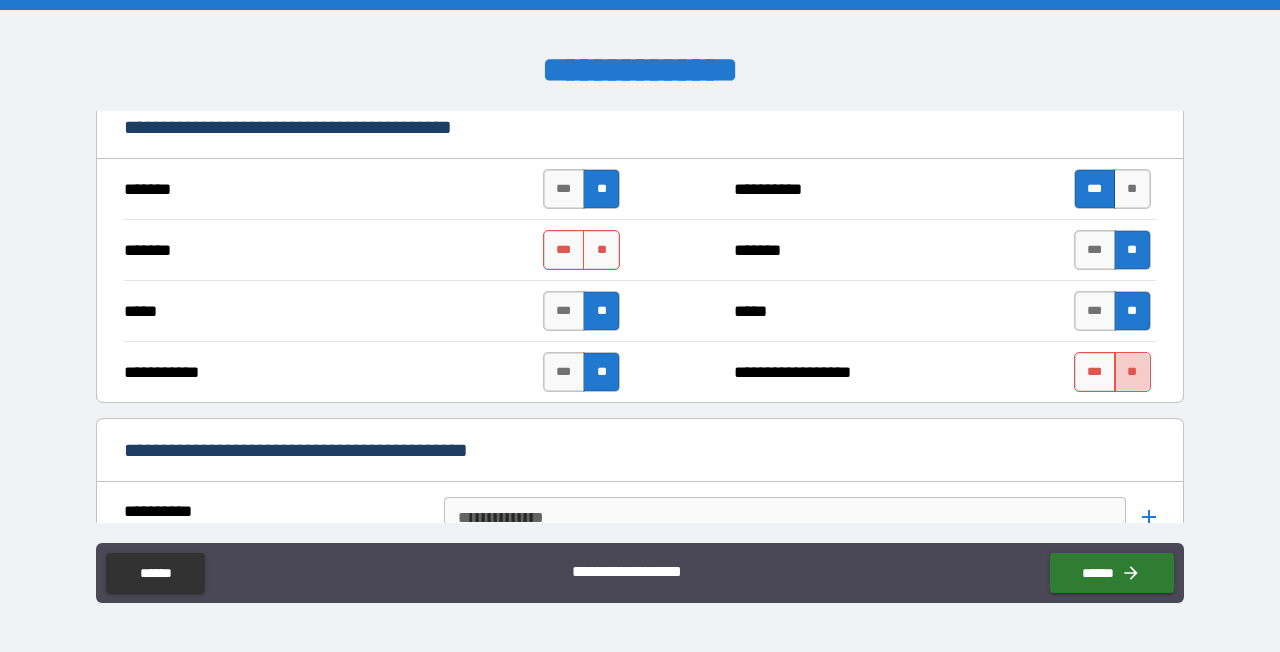 click on "**" at bounding box center [1132, 372] 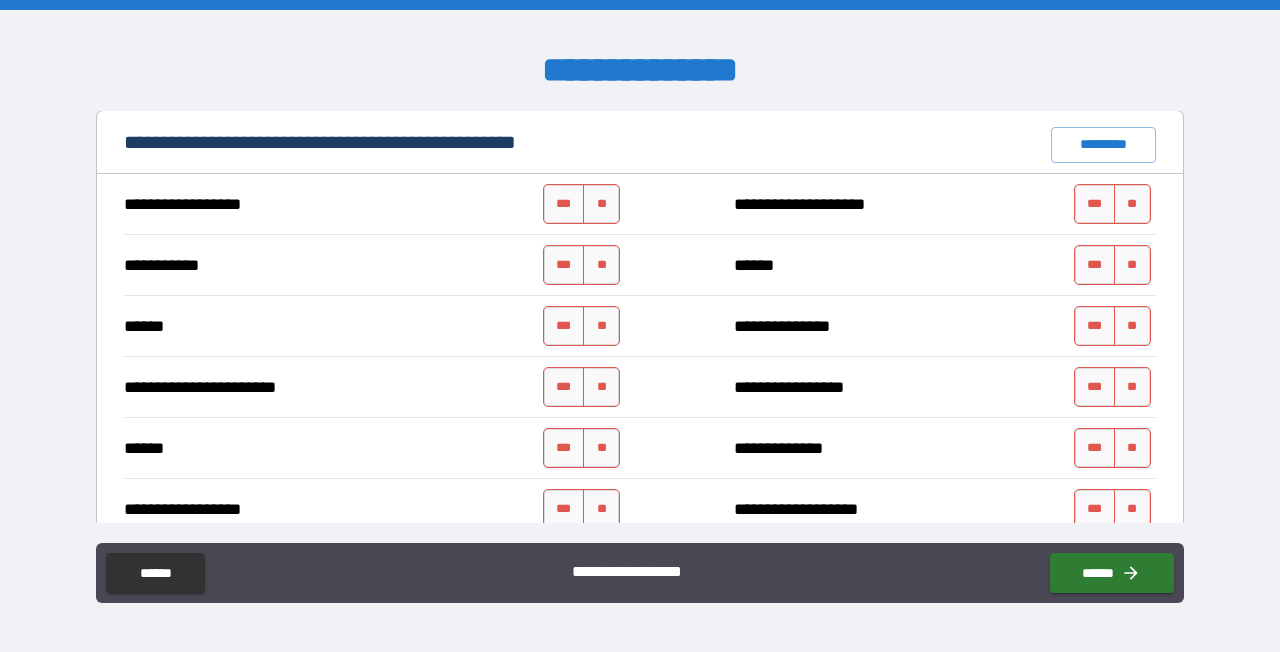 scroll, scrollTop: 1696, scrollLeft: 0, axis: vertical 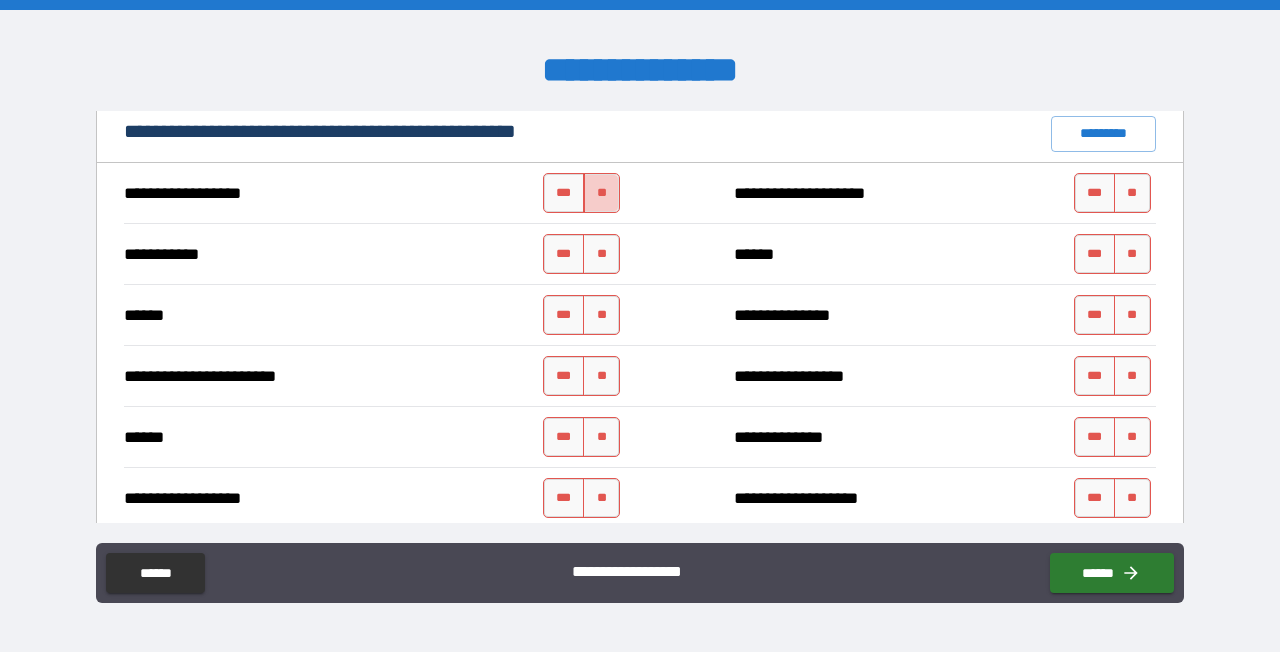 click on "**" at bounding box center [601, 193] 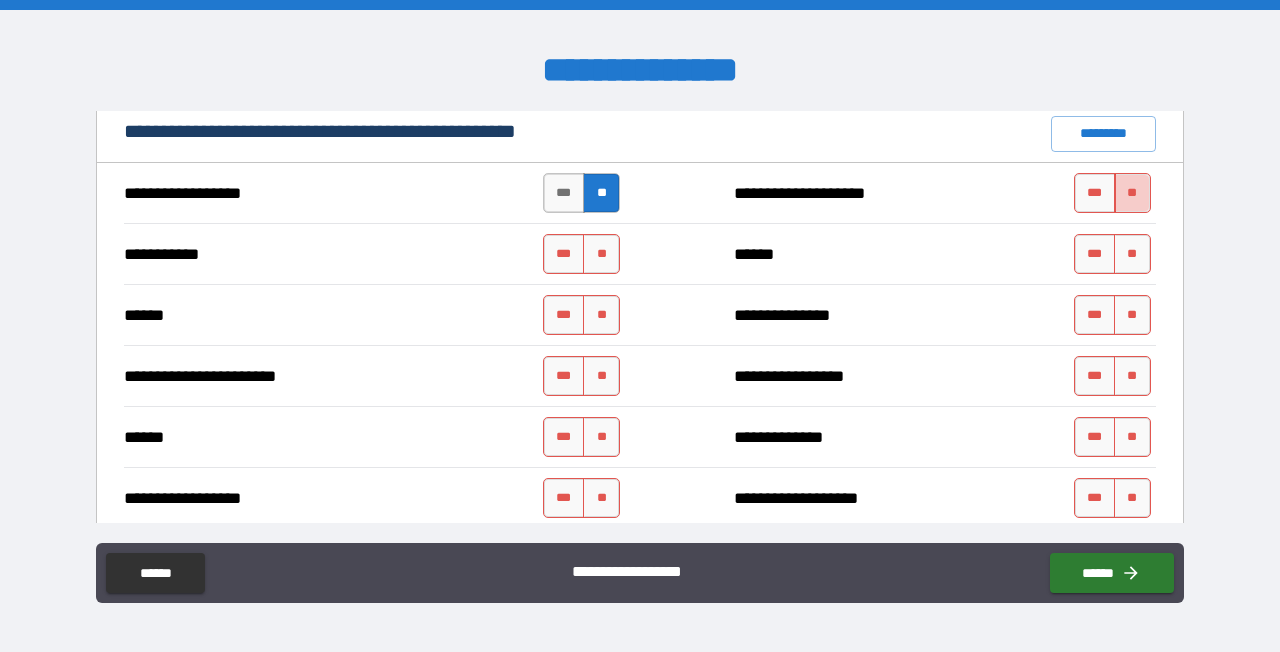 click on "**" at bounding box center [1132, 193] 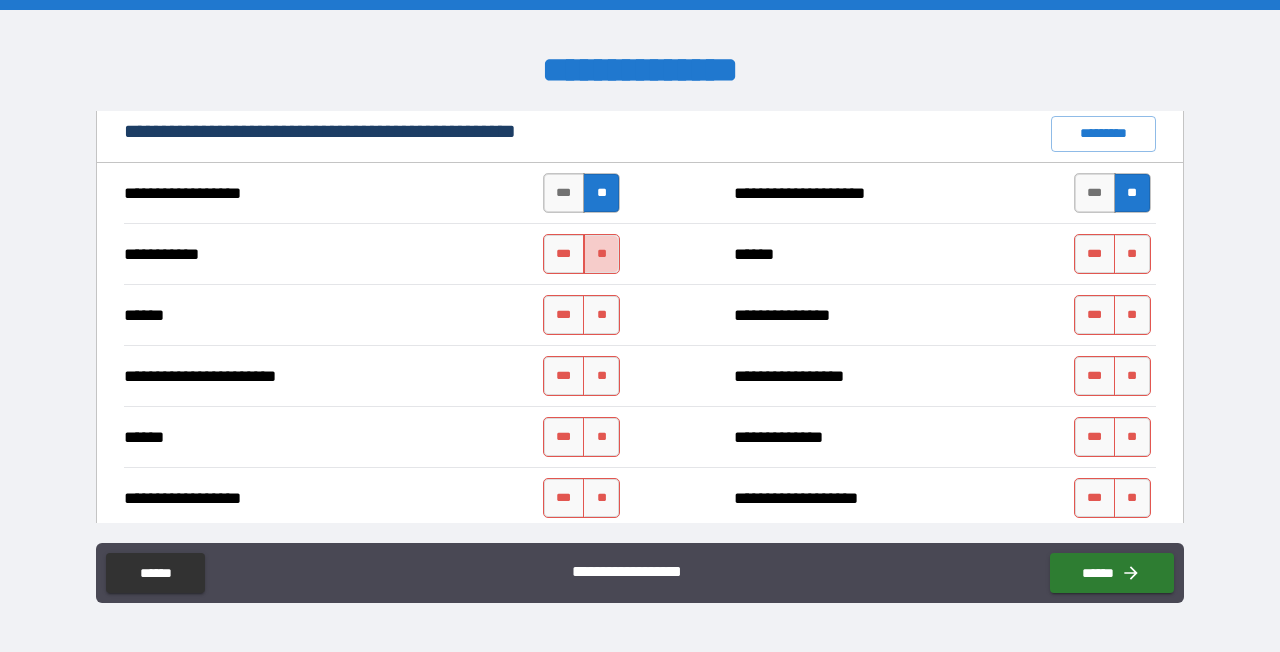 click on "**" at bounding box center (601, 254) 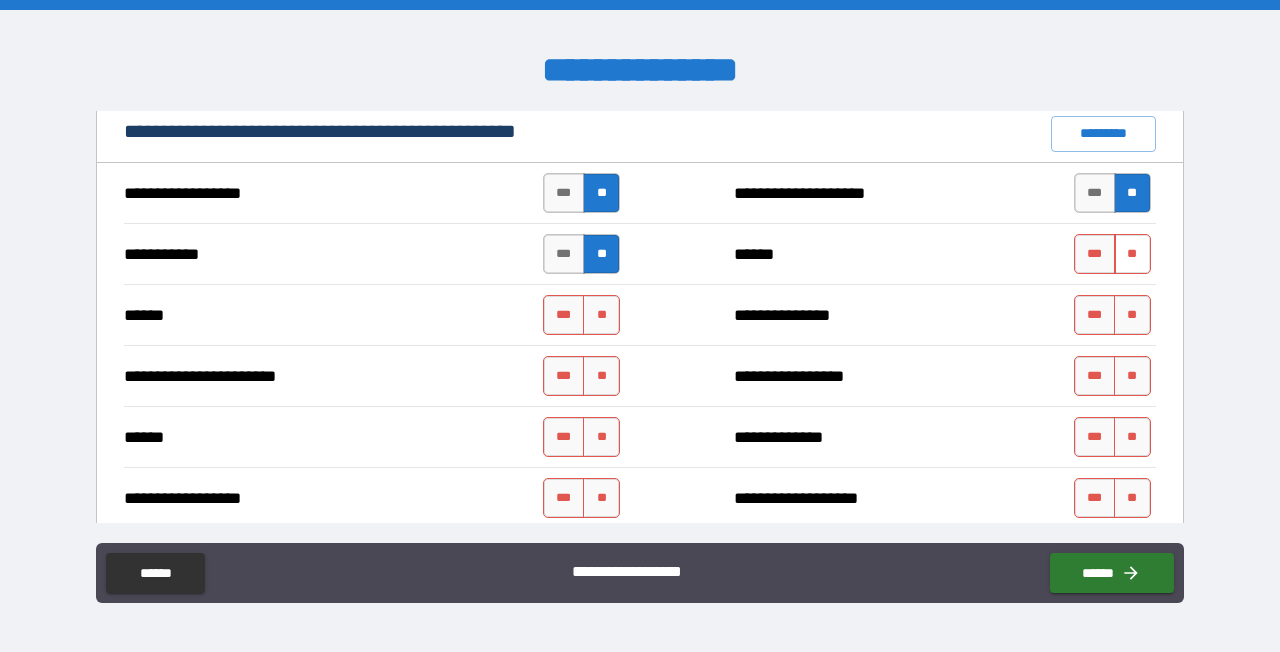 click on "**" at bounding box center (1132, 254) 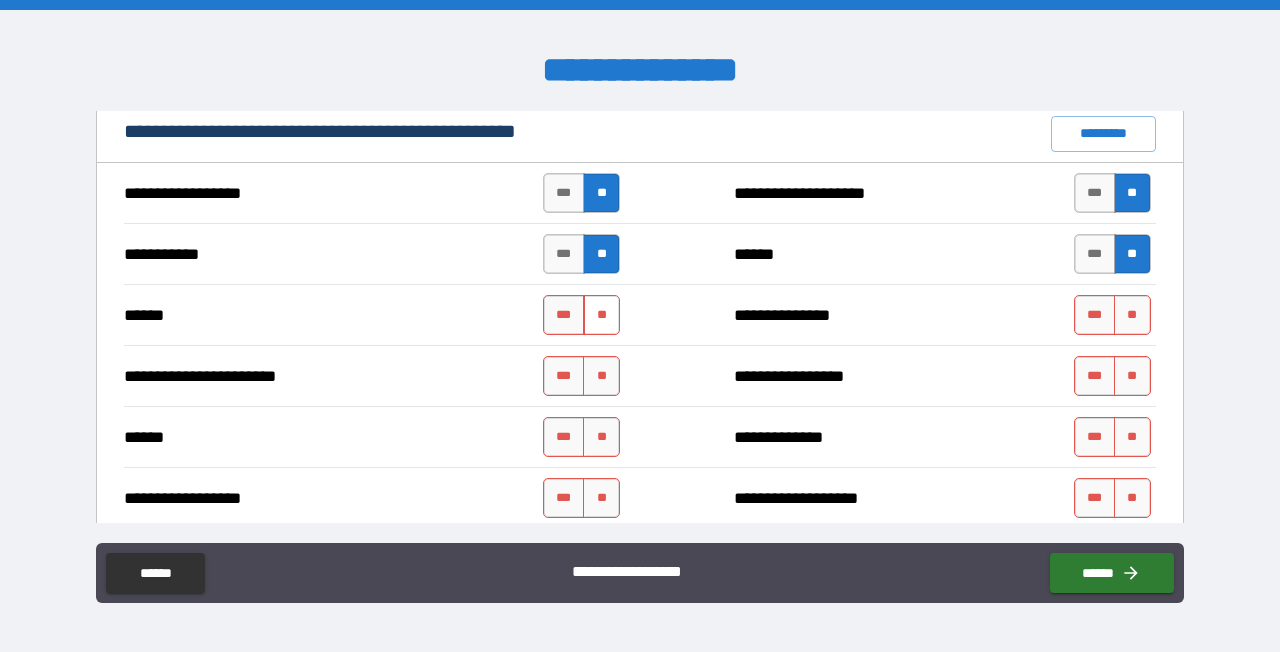 click on "**" at bounding box center (601, 315) 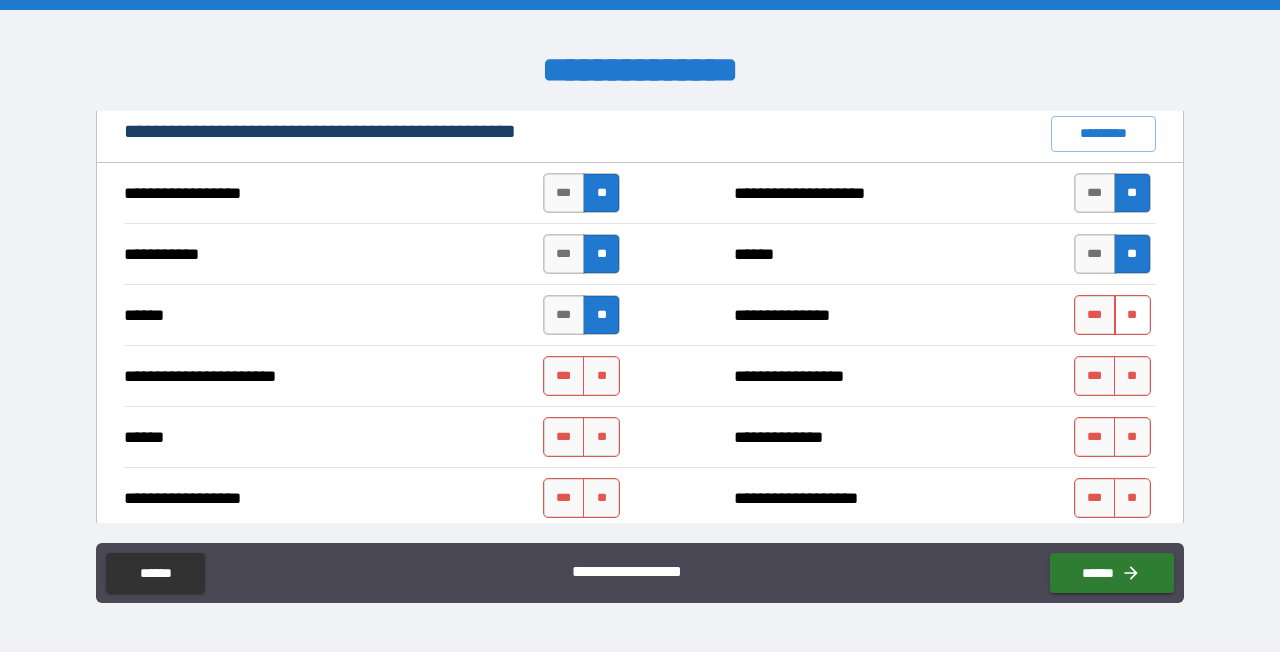 click on "**" at bounding box center [1132, 315] 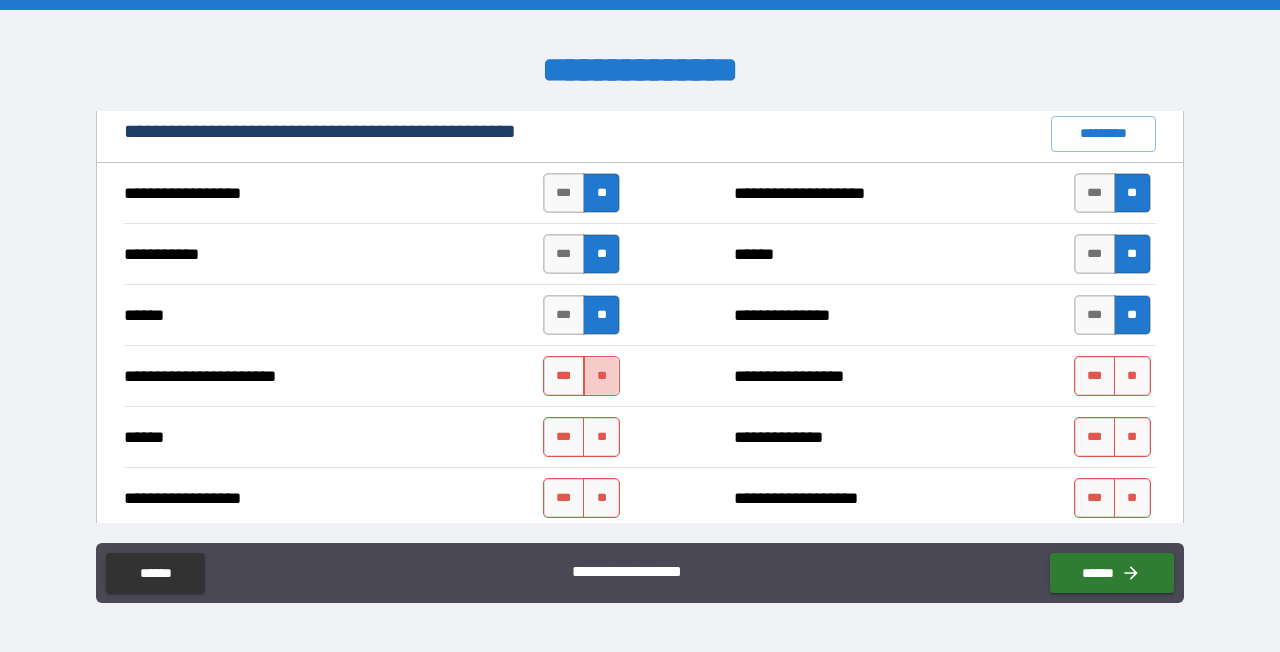 click on "**" at bounding box center (601, 376) 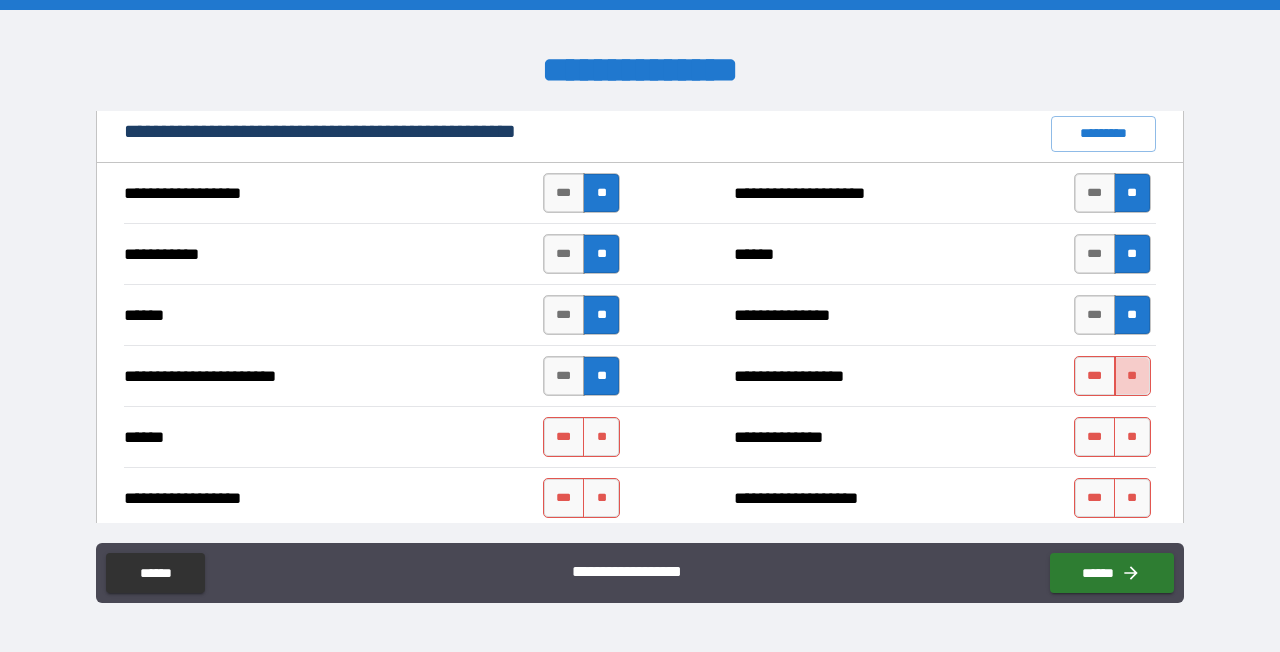 click on "**" at bounding box center (1132, 376) 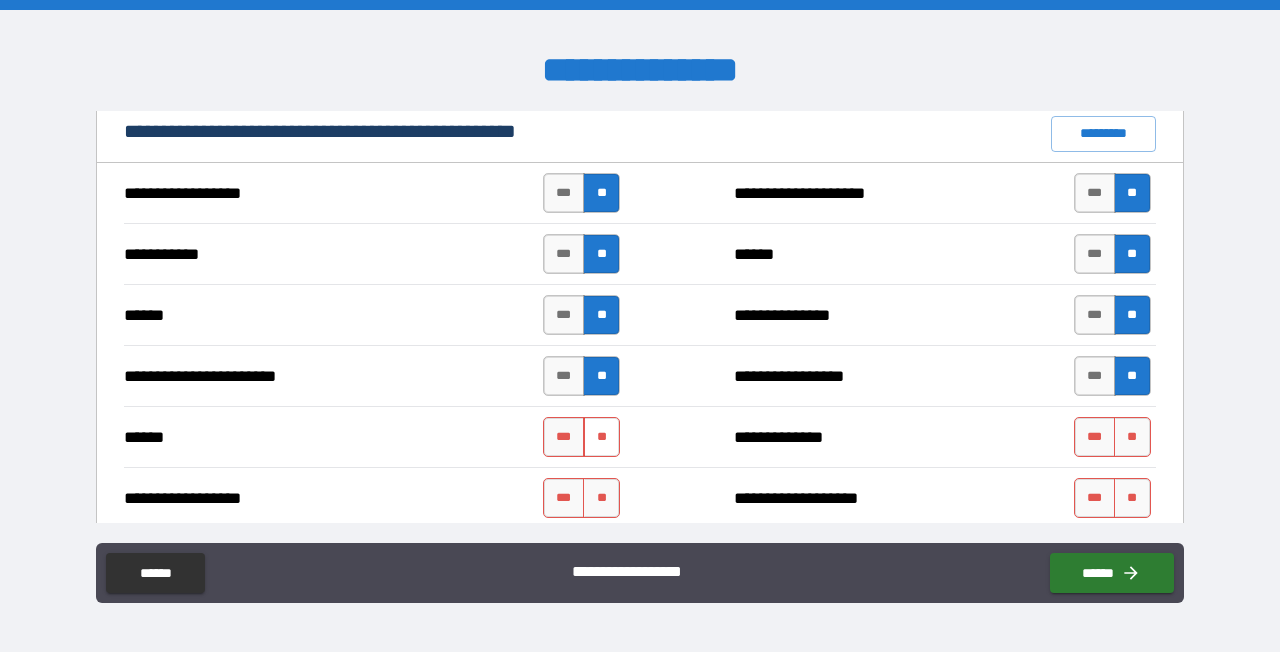 click on "**" at bounding box center (601, 437) 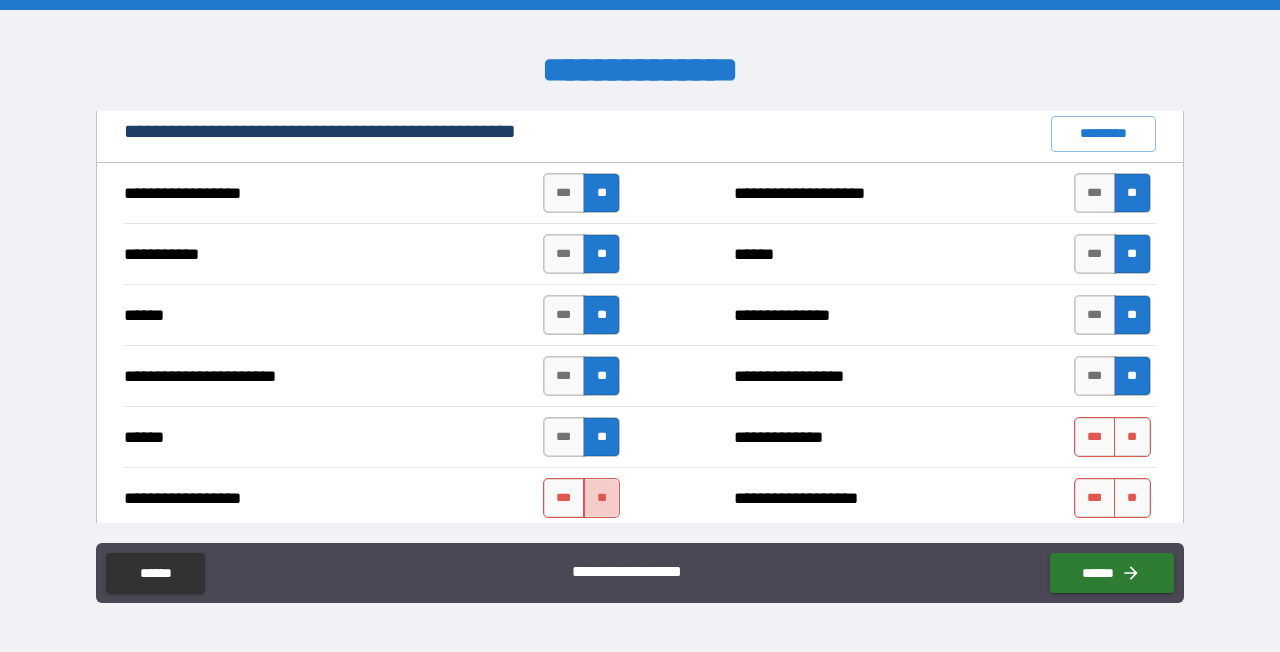 click on "**" at bounding box center (601, 498) 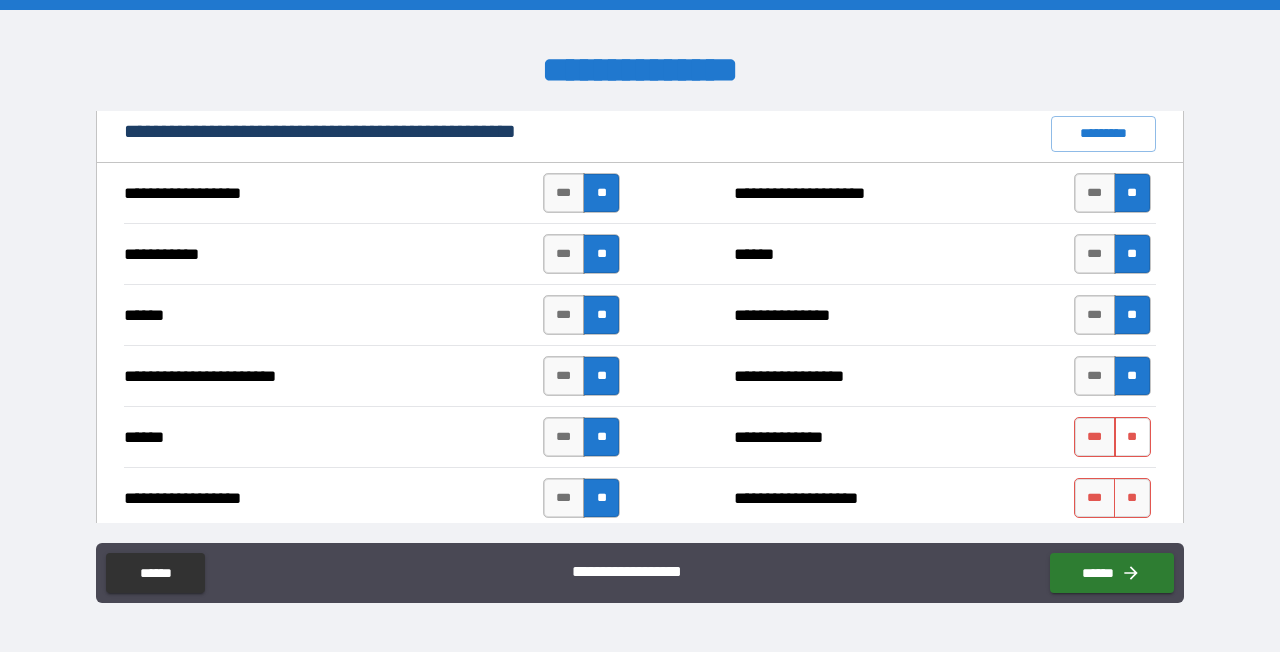 click on "**" at bounding box center (1132, 437) 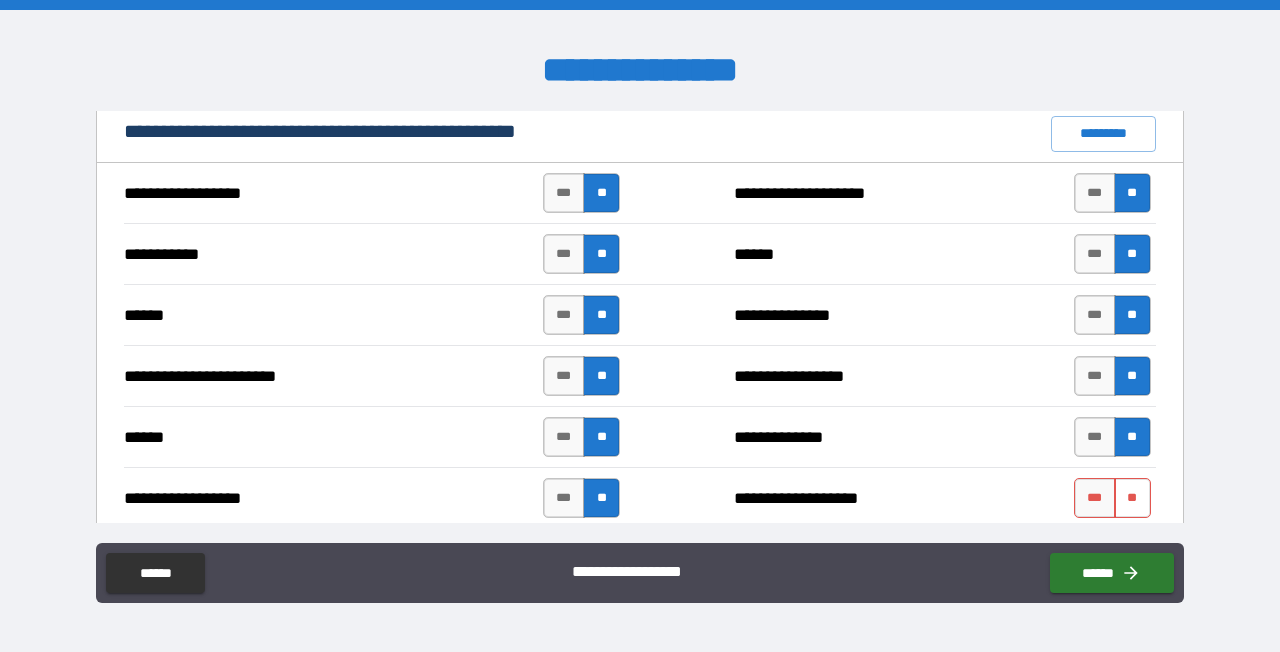 click on "**" at bounding box center [1132, 498] 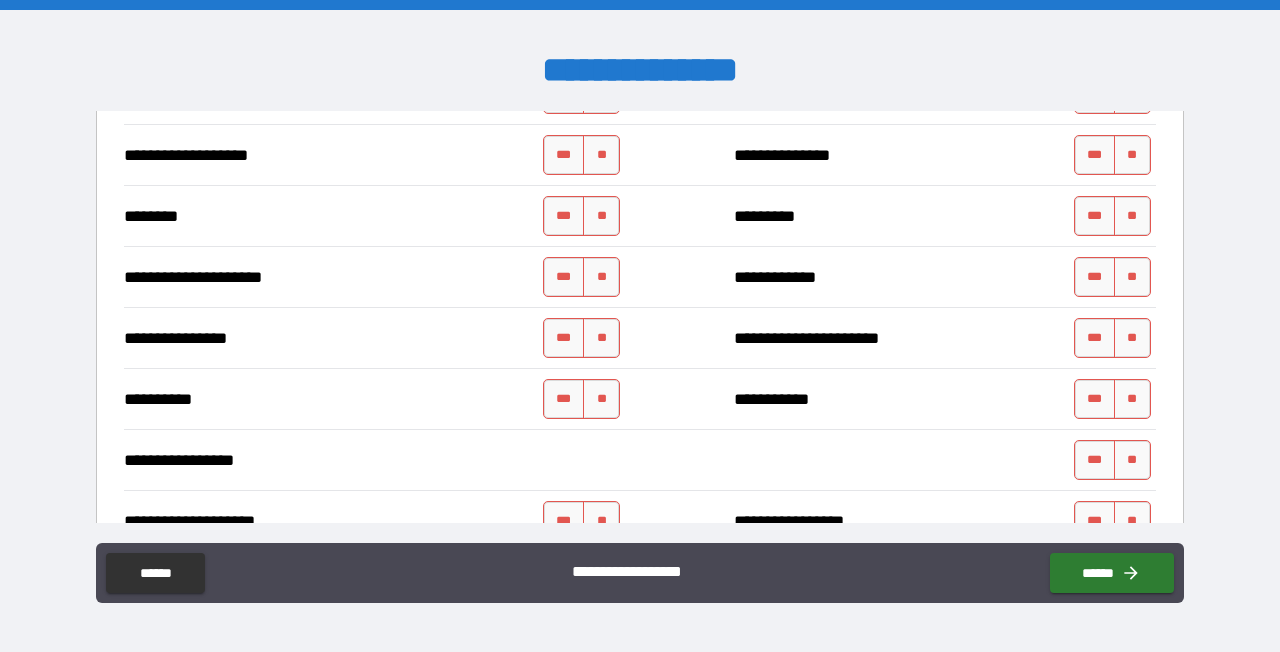 scroll, scrollTop: 2673, scrollLeft: 0, axis: vertical 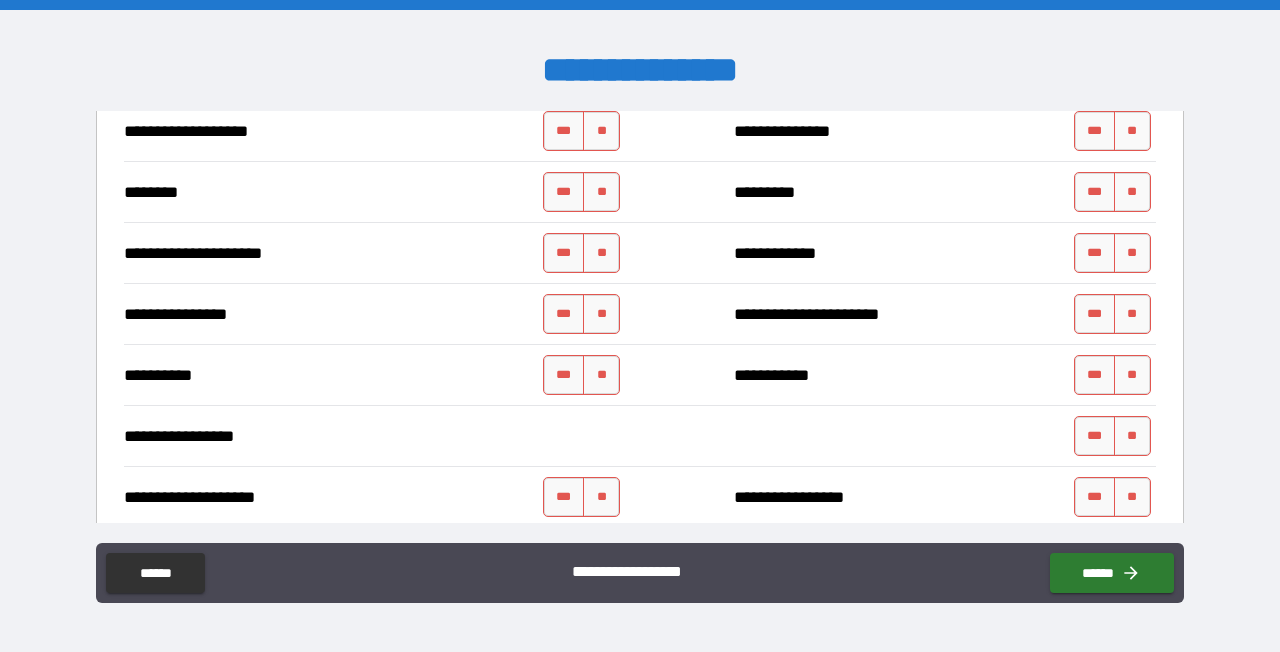 drag, startPoint x: 1177, startPoint y: 269, endPoint x: 1185, endPoint y: 368, distance: 99.32271 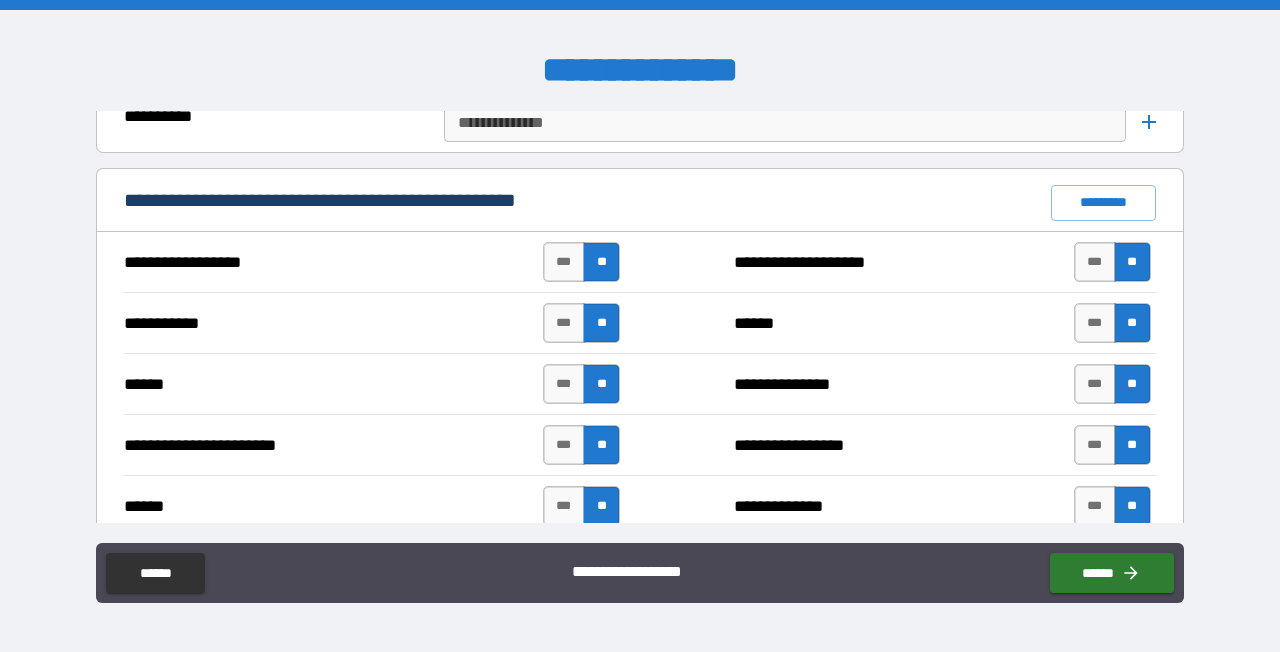 scroll, scrollTop: 1615, scrollLeft: 0, axis: vertical 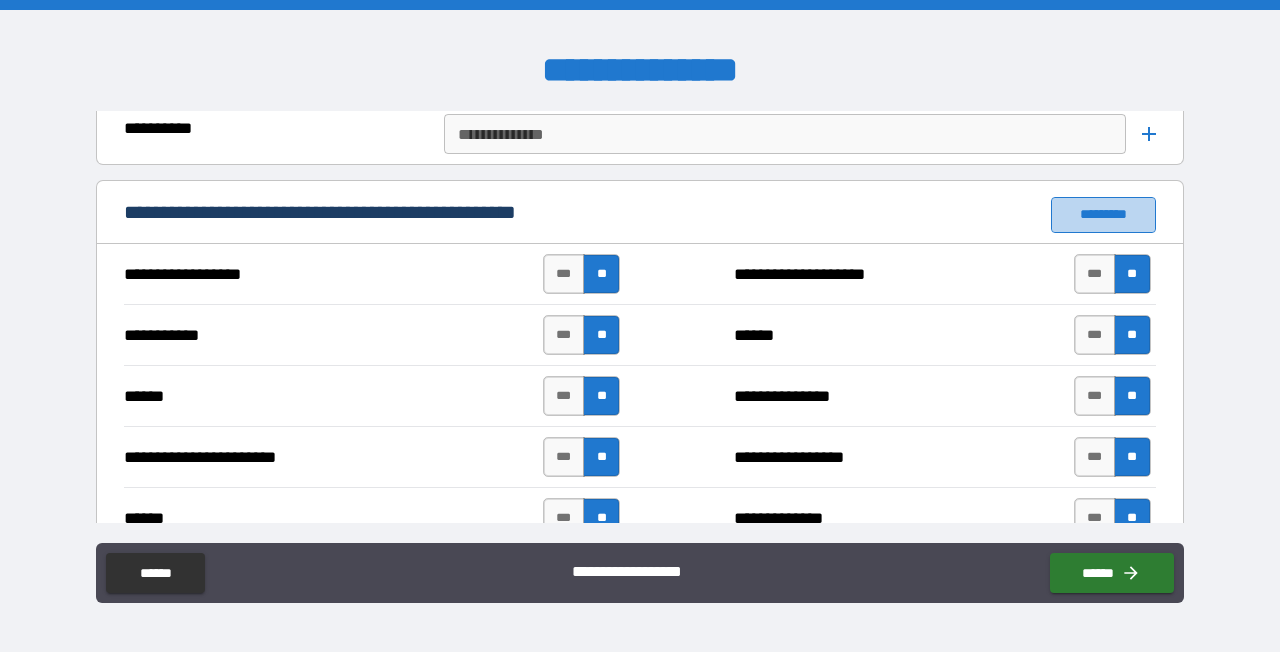 click on "*********" at bounding box center (1103, 215) 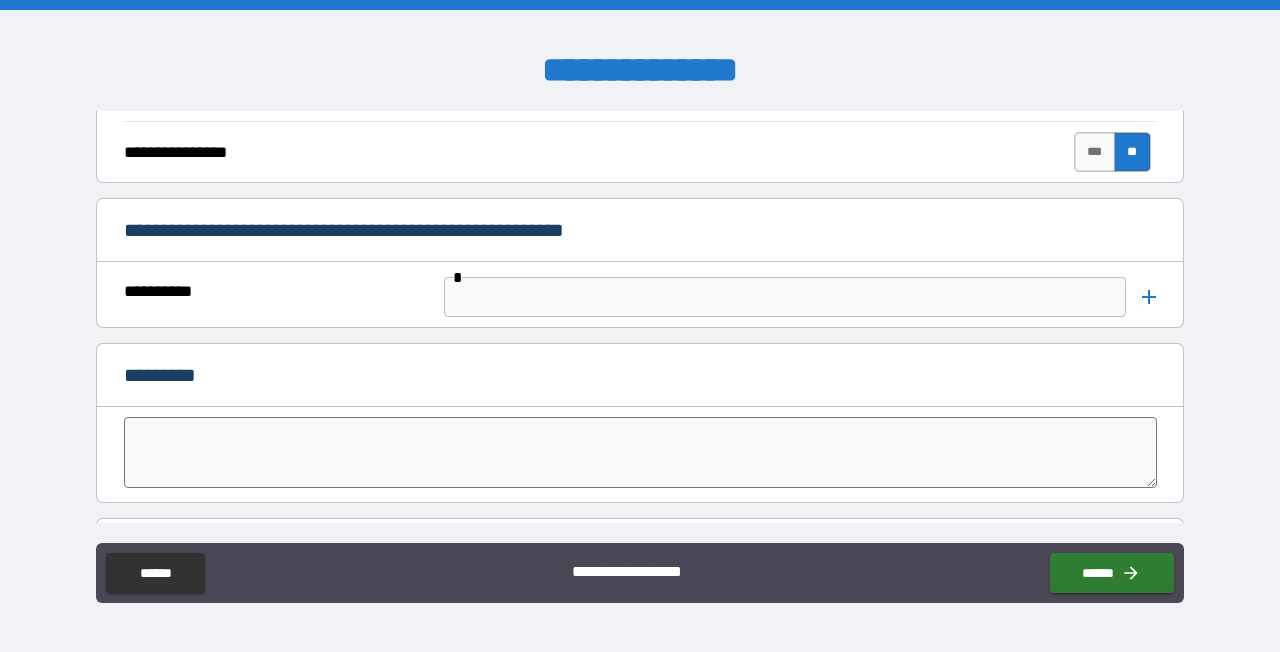 scroll, scrollTop: 4055, scrollLeft: 0, axis: vertical 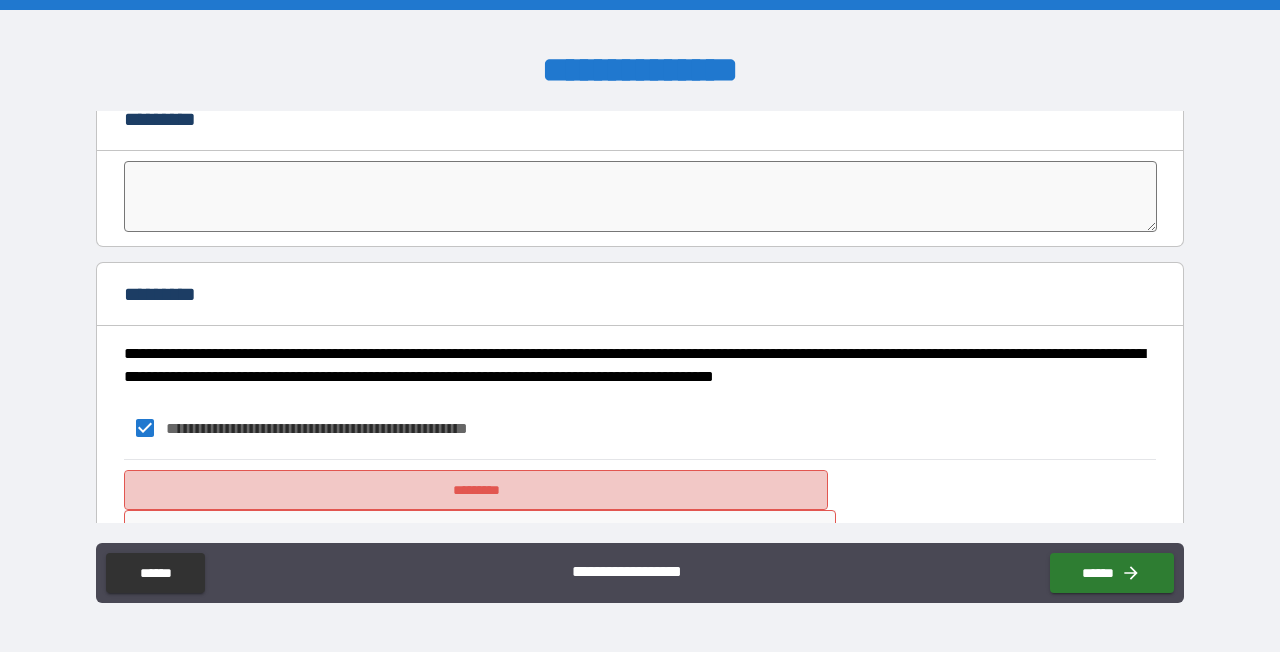 click on "*********" at bounding box center [476, 490] 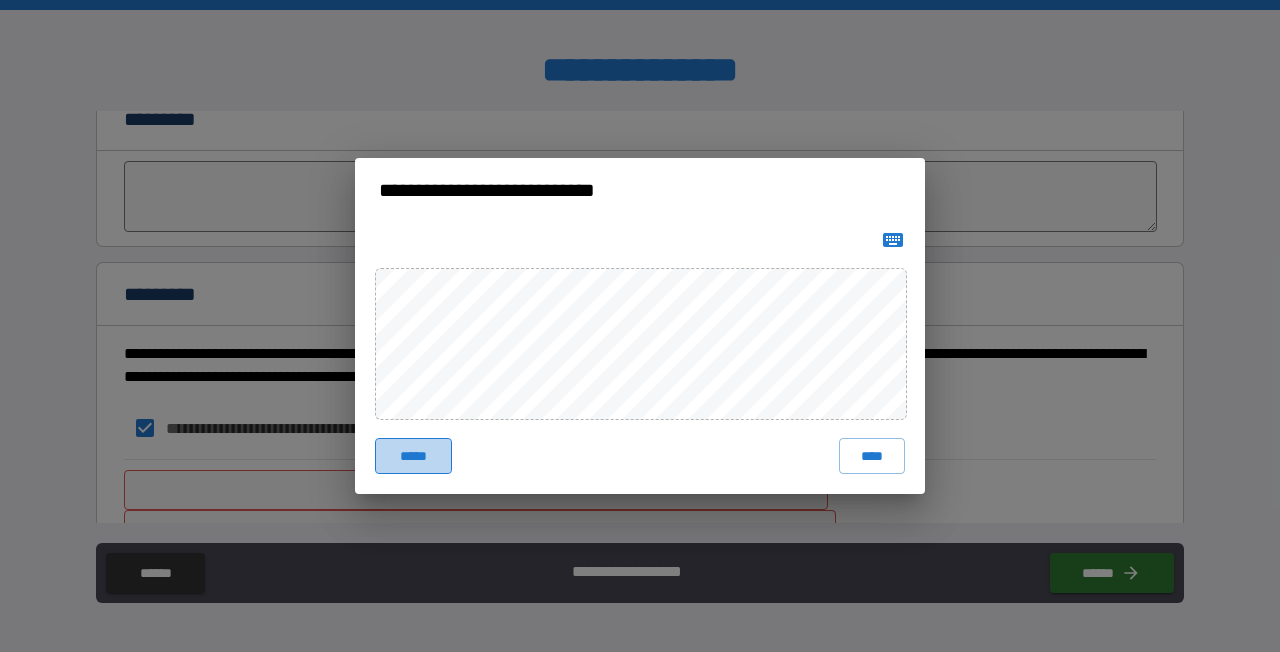 click on "*****" at bounding box center [413, 456] 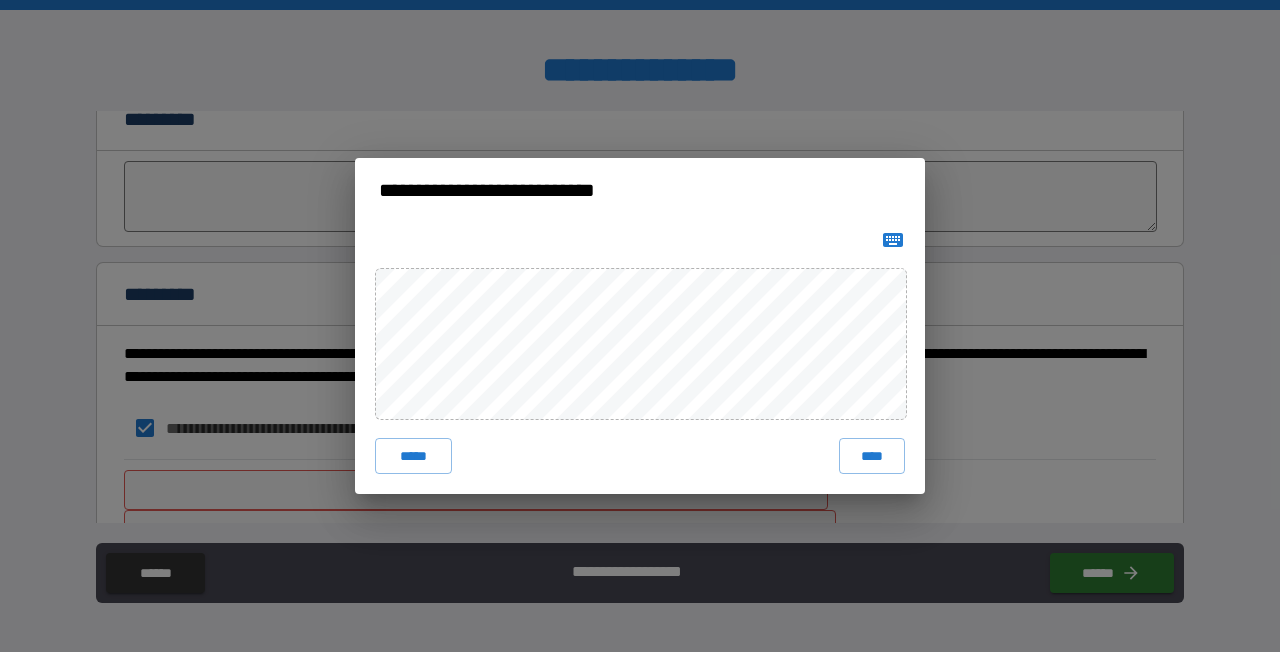 click 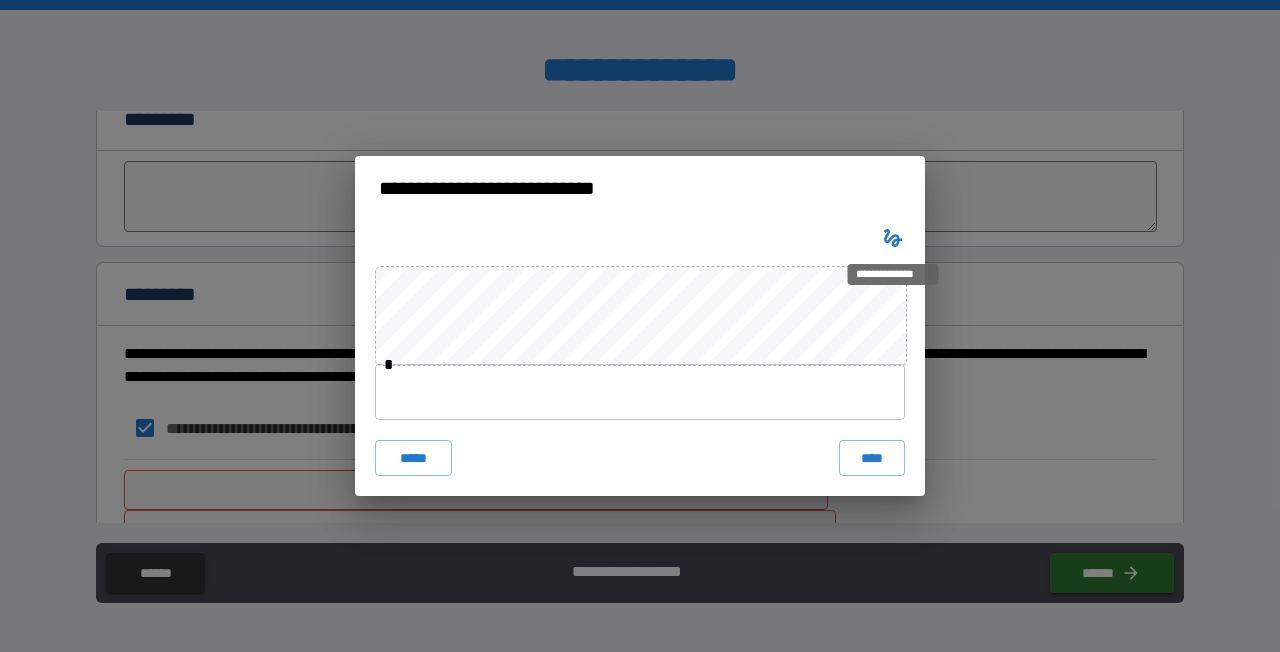 type 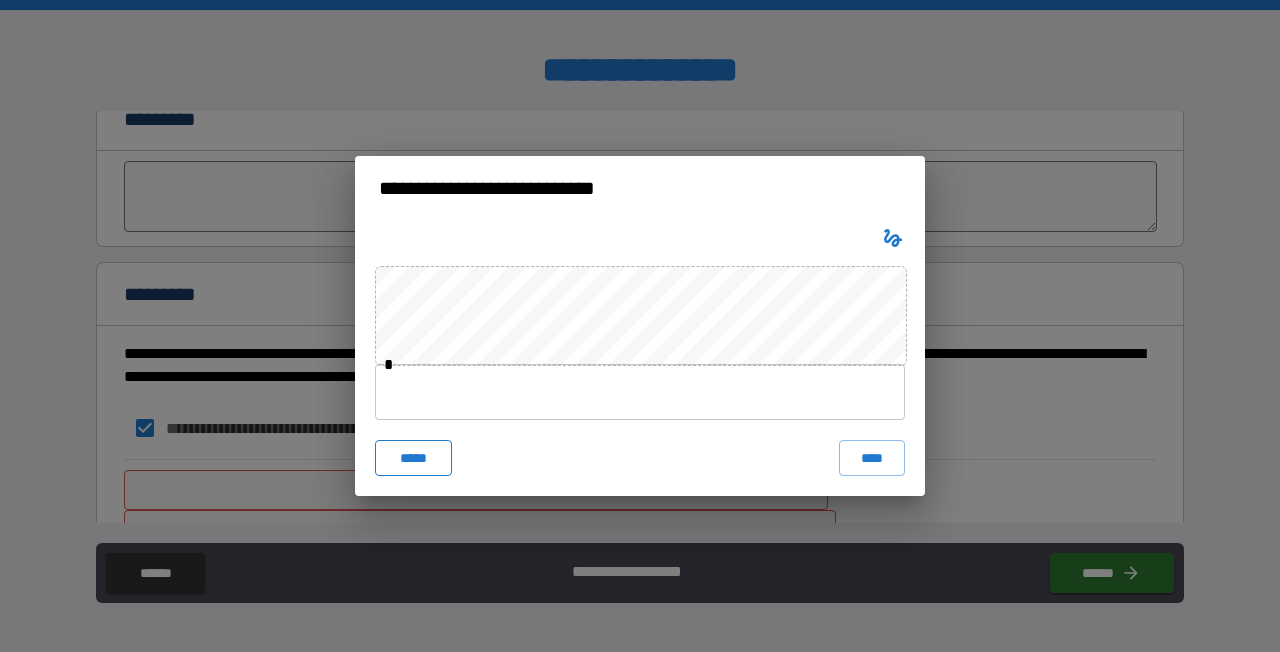click on "*****" at bounding box center (413, 458) 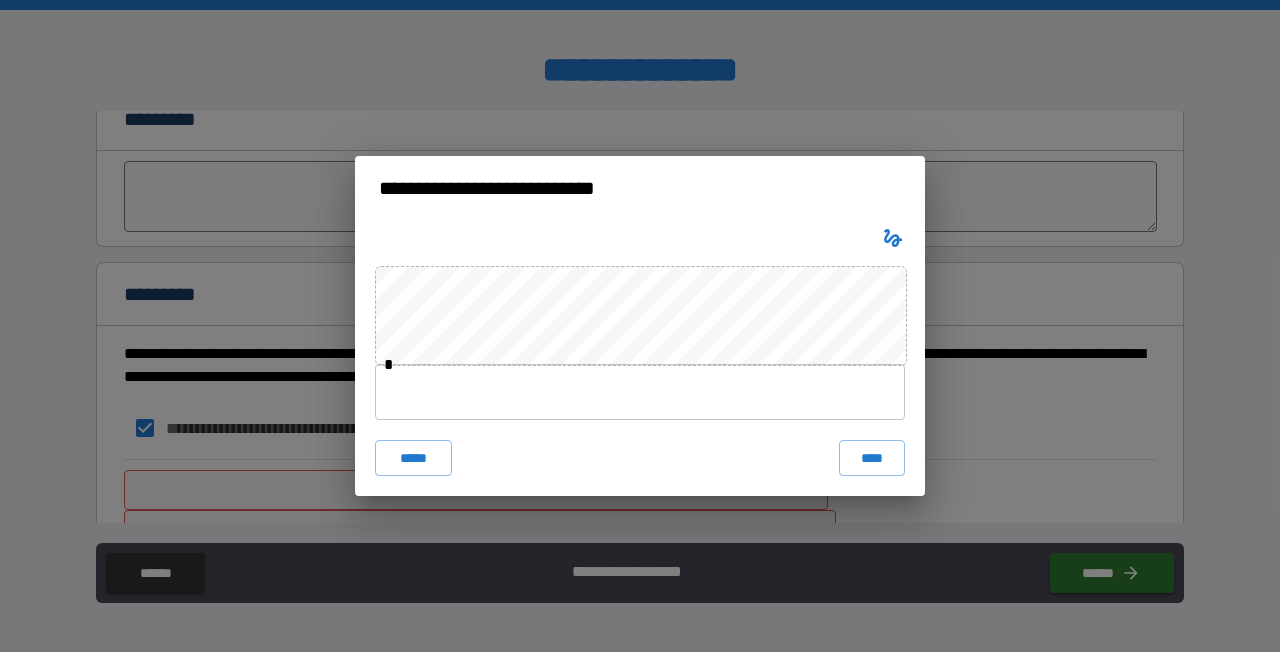 click at bounding box center [893, 238] 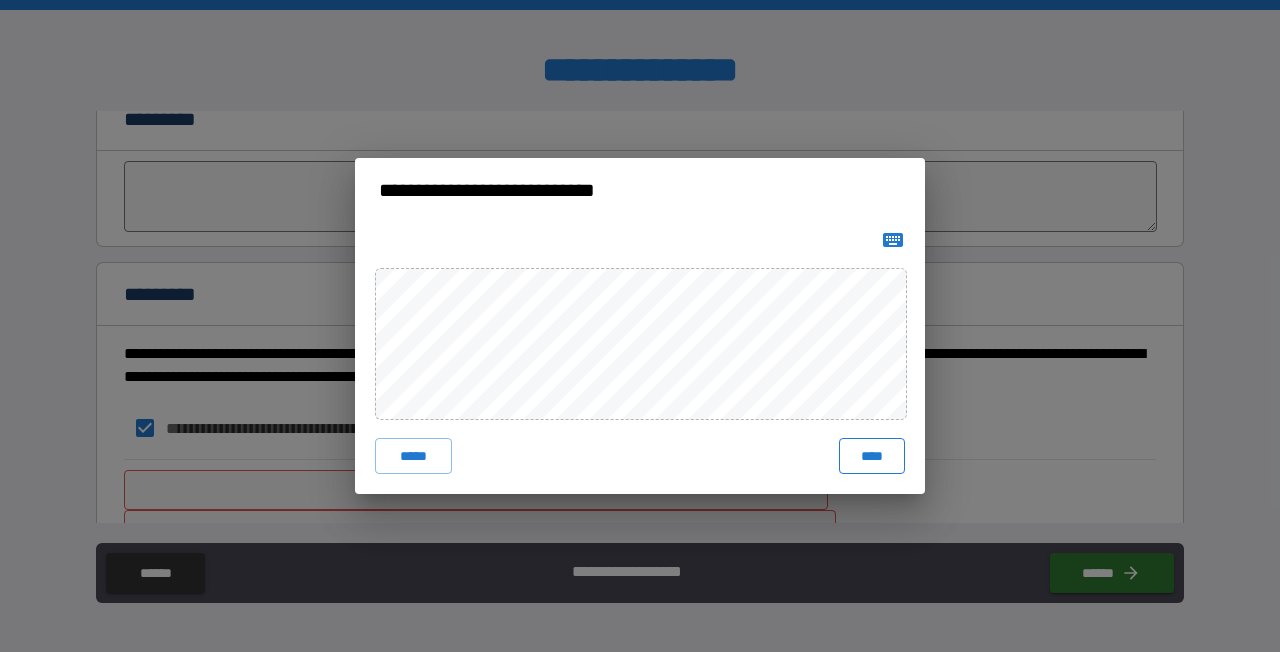 click on "****" at bounding box center [872, 456] 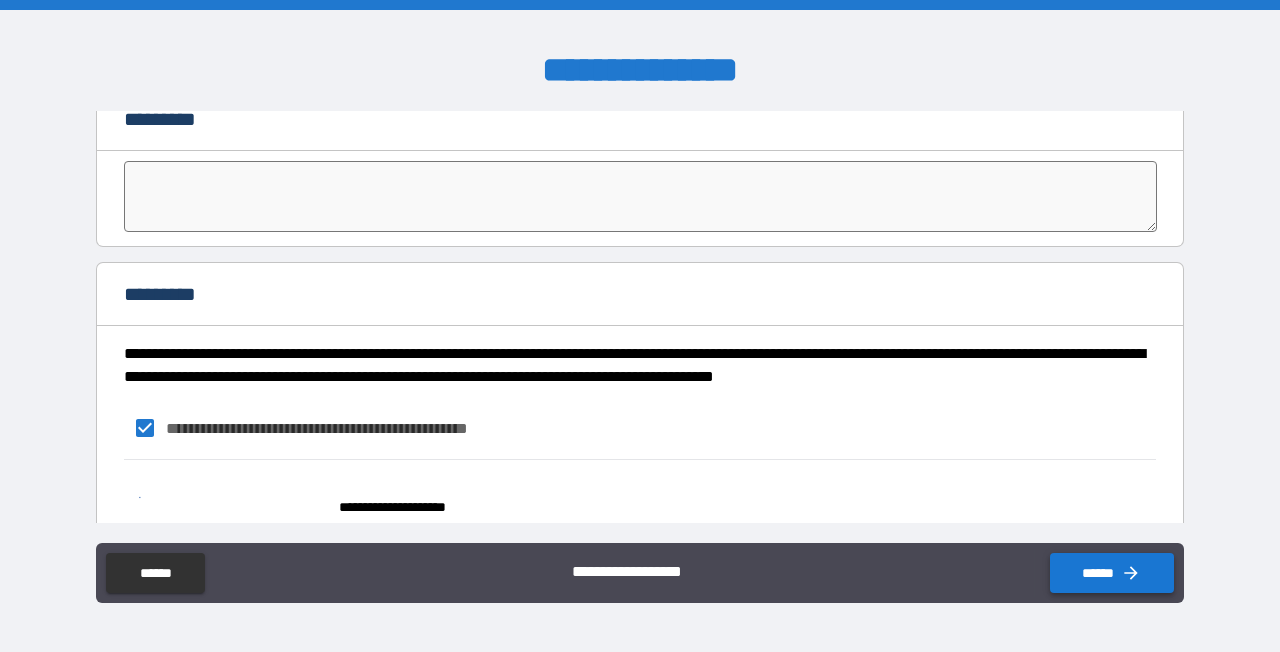 click on "******" at bounding box center [1112, 573] 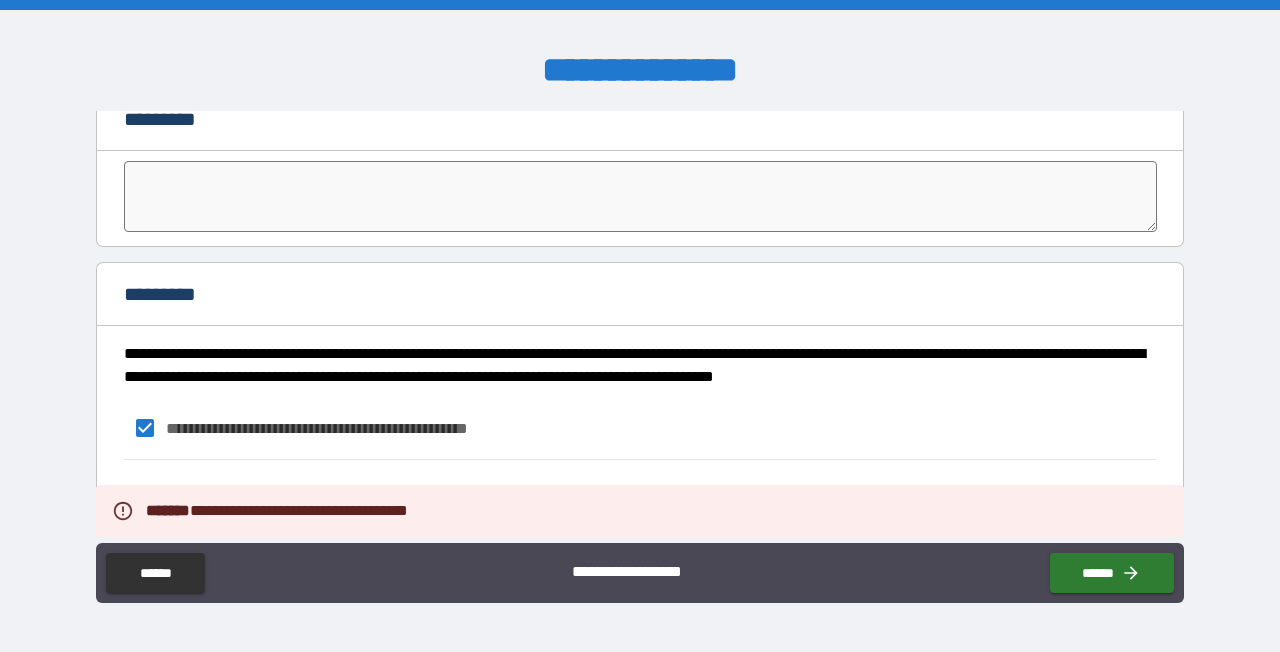 scroll, scrollTop: 3939, scrollLeft: 0, axis: vertical 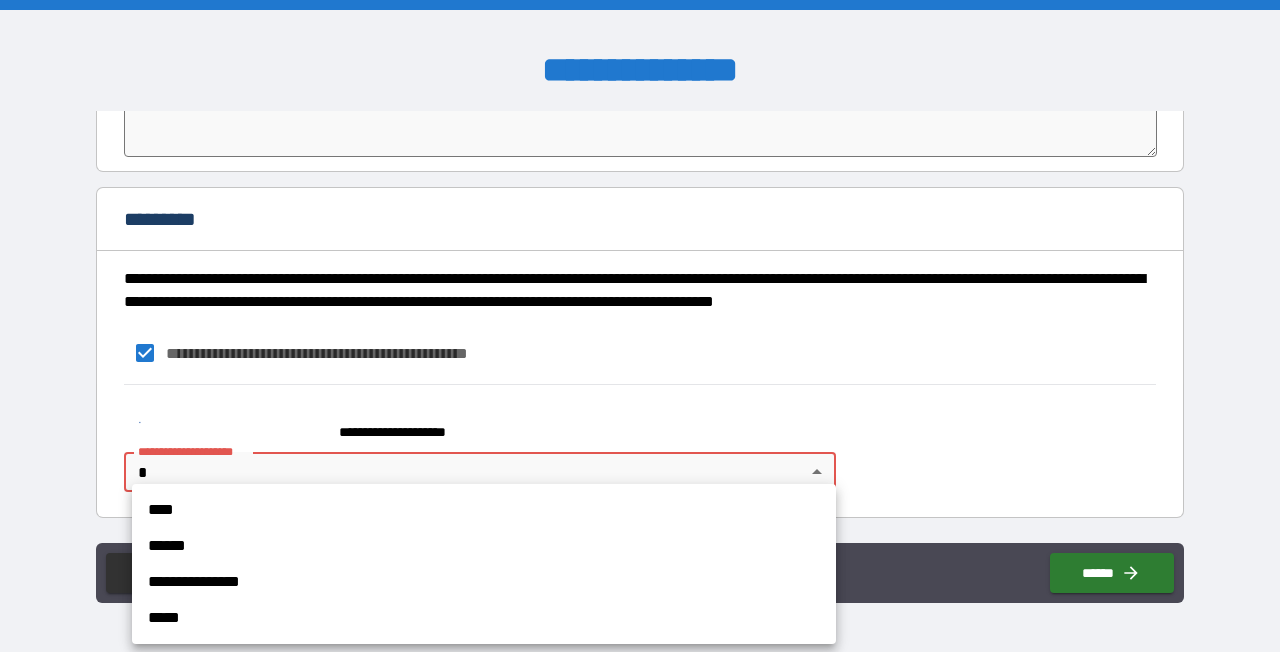 click on "**********" at bounding box center (640, 326) 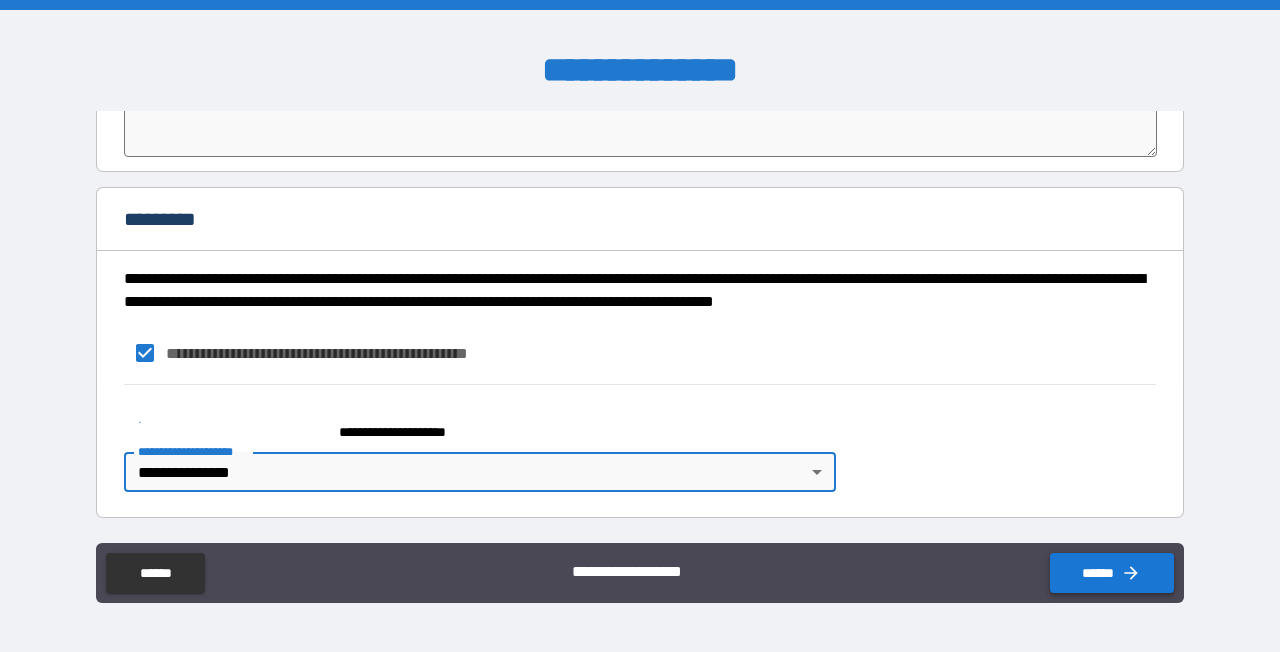 click on "******" at bounding box center [1112, 573] 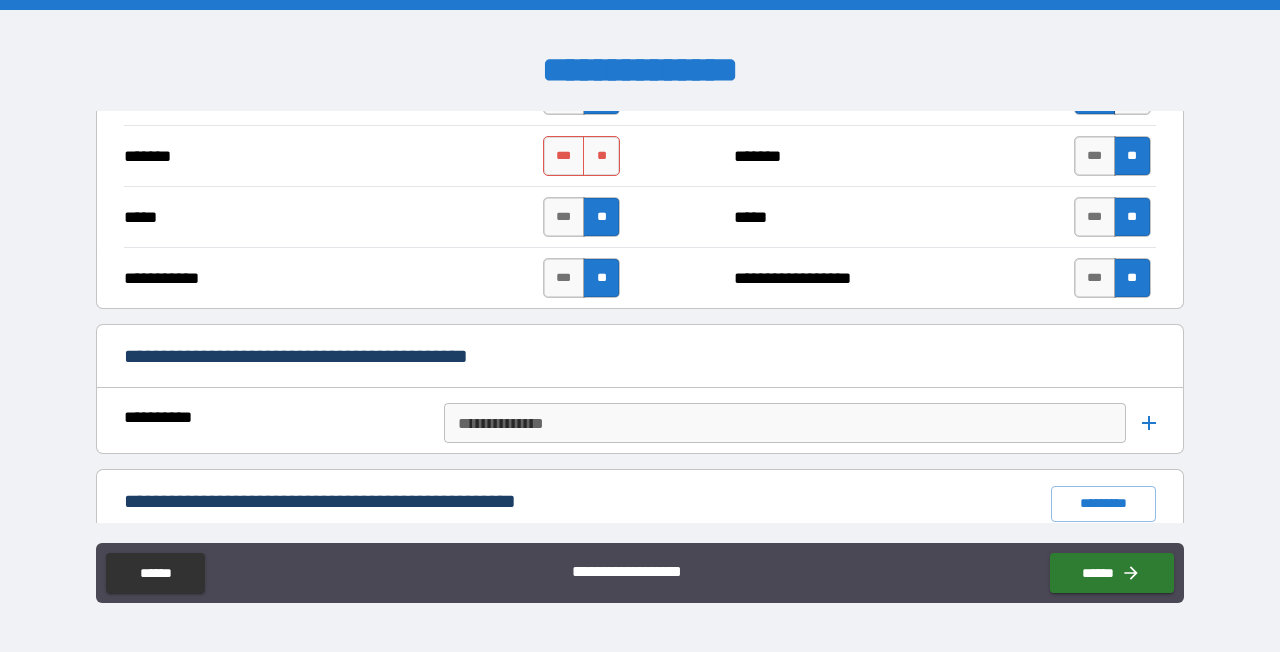 scroll, scrollTop: 1280, scrollLeft: 0, axis: vertical 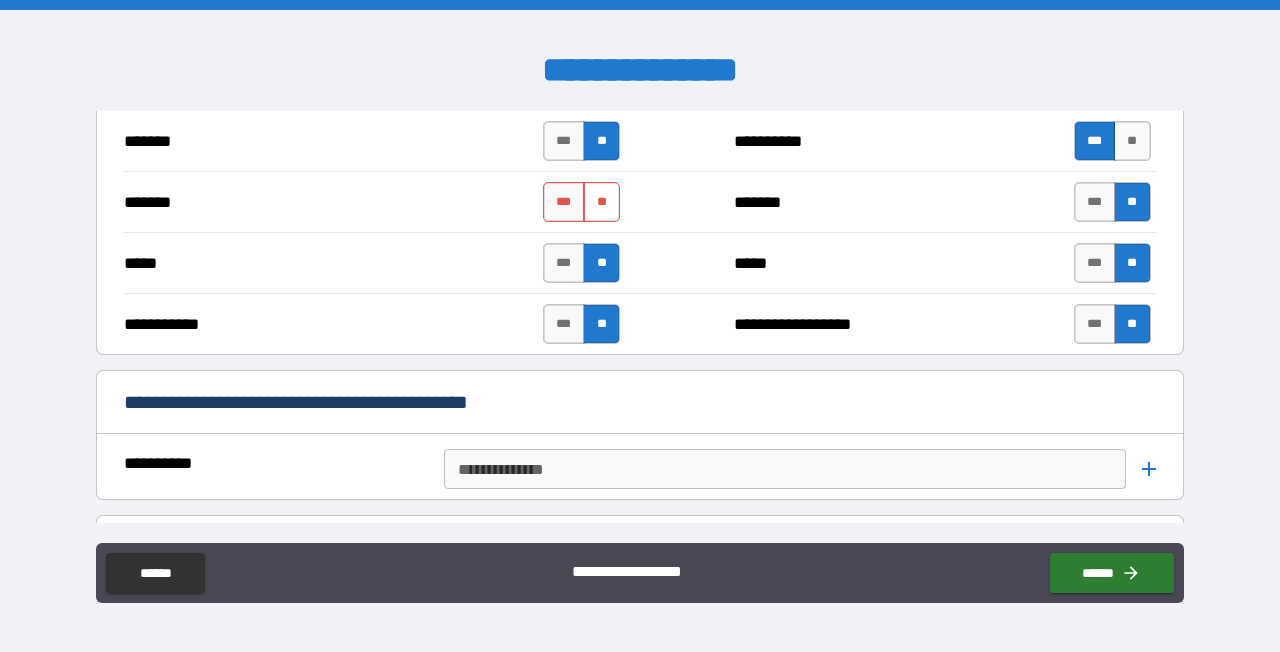 click on "**" at bounding box center [601, 202] 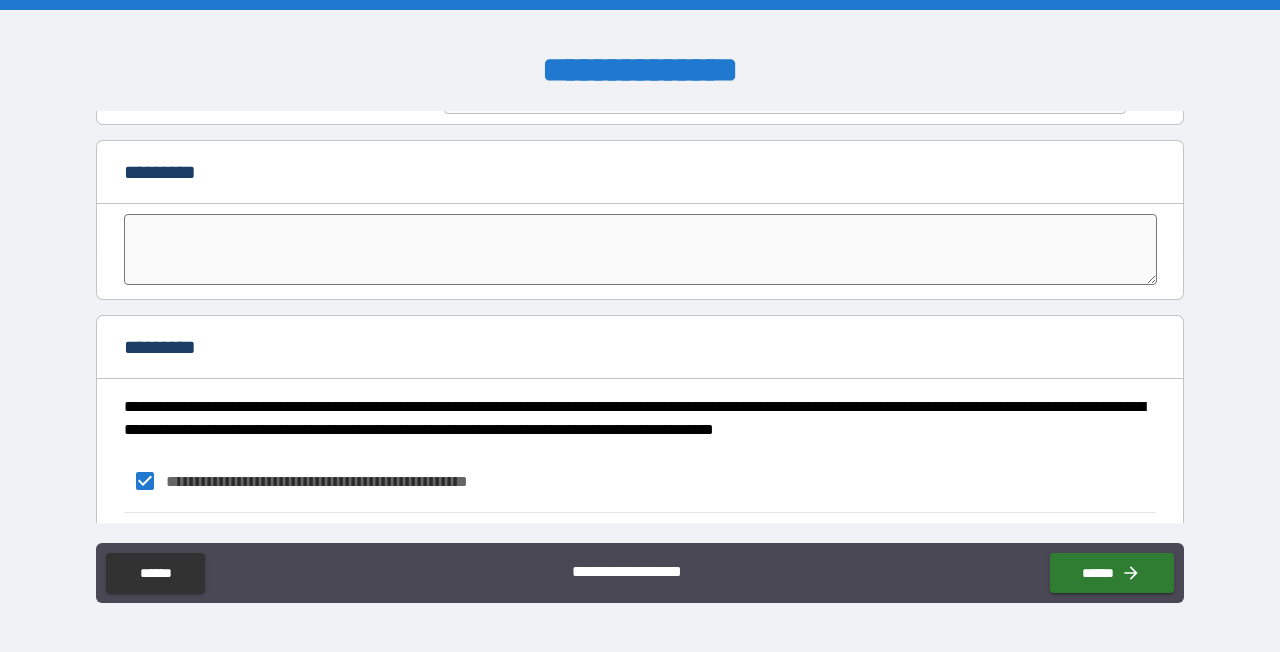 scroll, scrollTop: 4386, scrollLeft: 0, axis: vertical 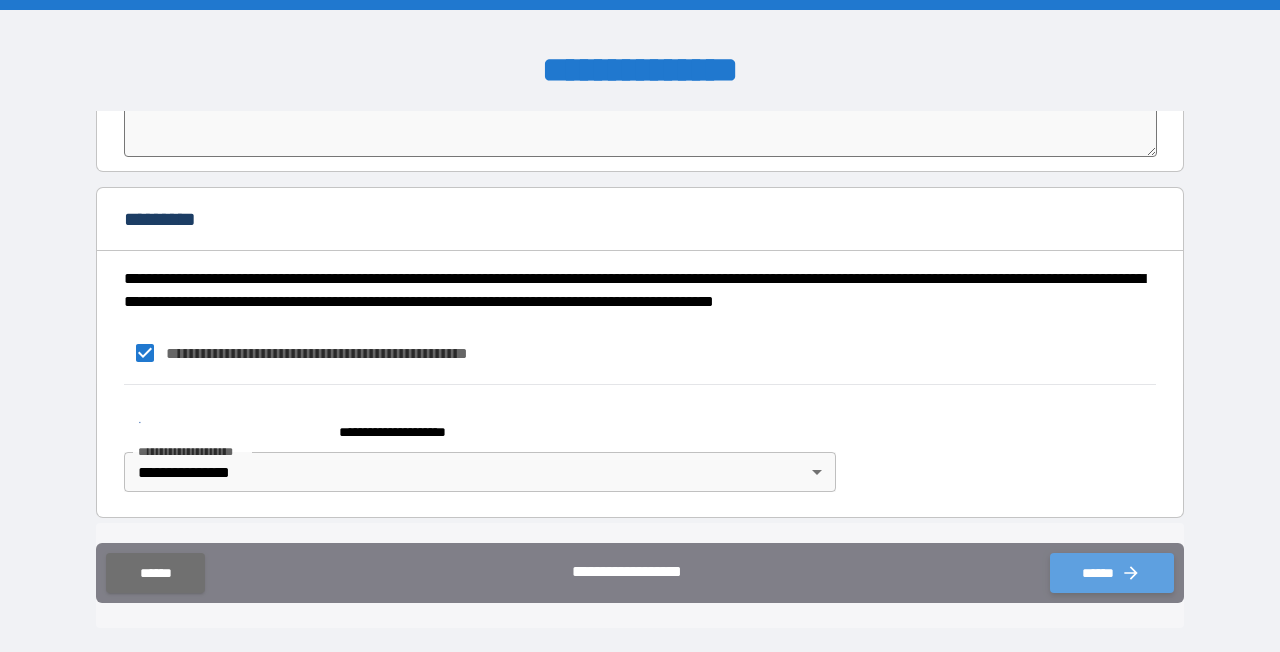 click on "******" at bounding box center [1112, 573] 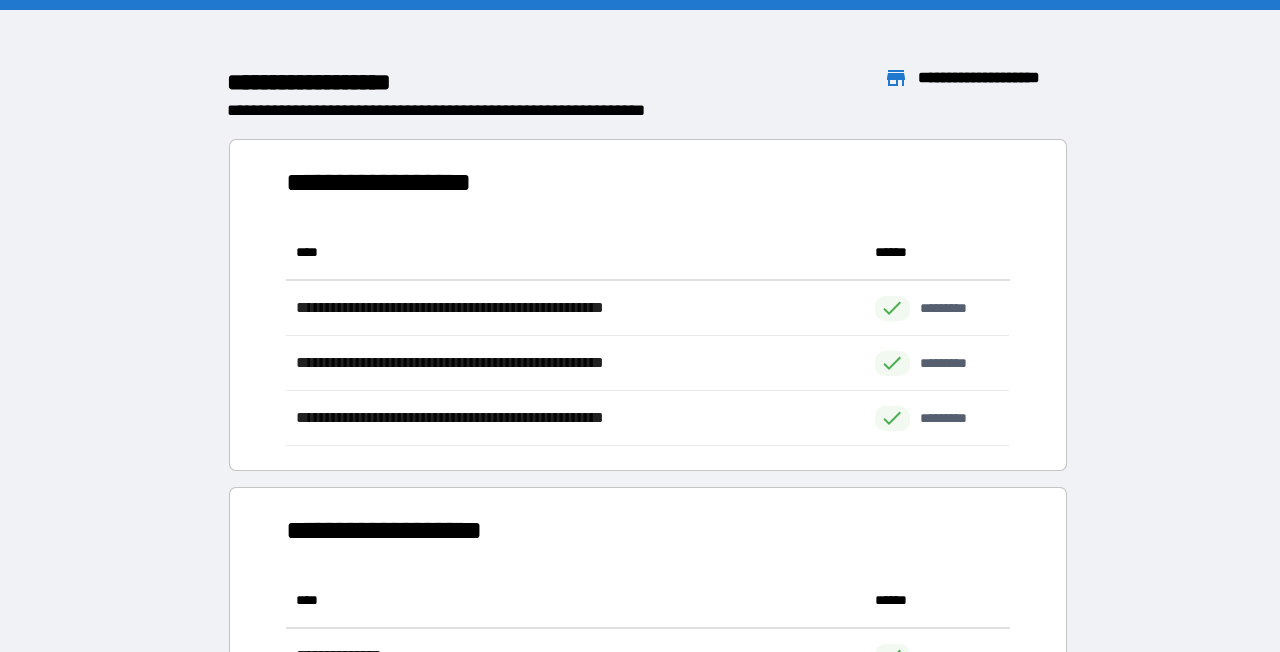 scroll, scrollTop: 1, scrollLeft: 1, axis: both 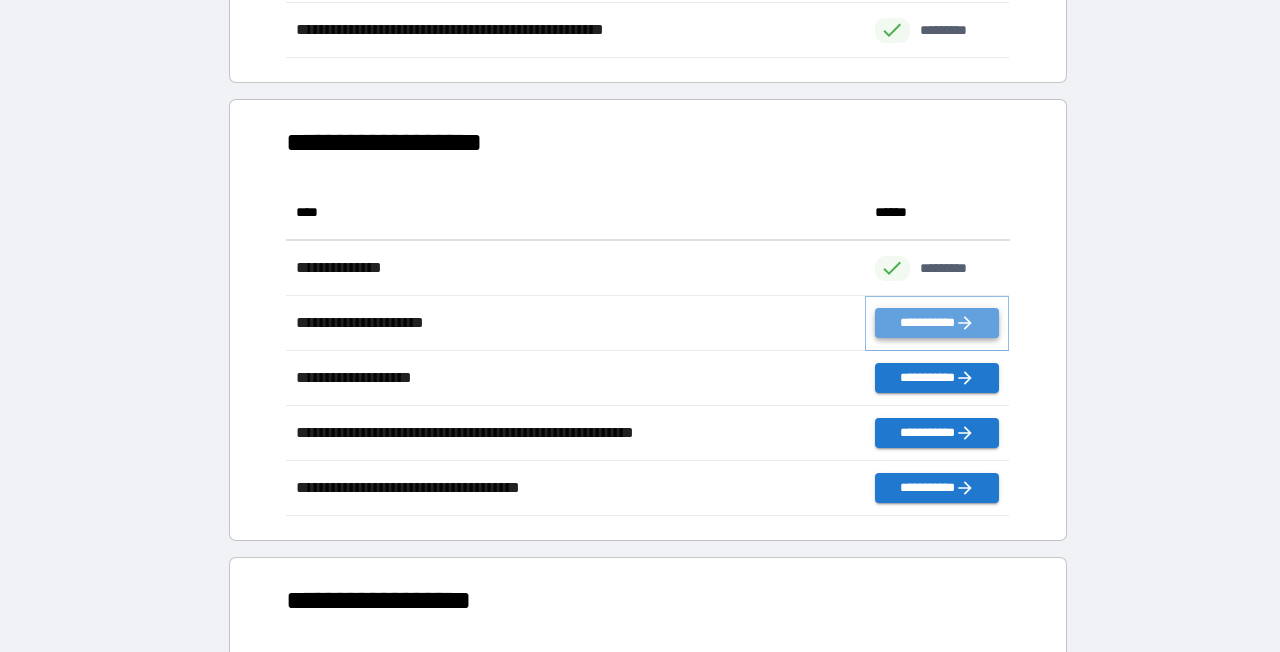 click on "**********" at bounding box center [937, 323] 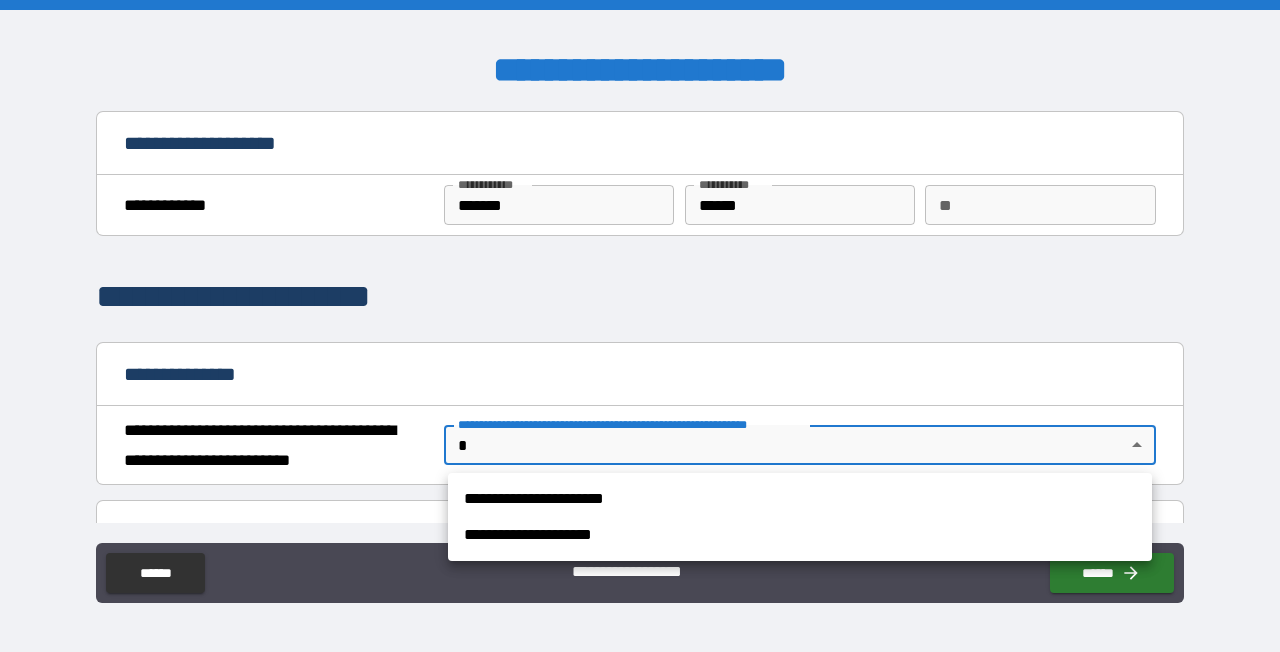 click on "**********" at bounding box center (640, 326) 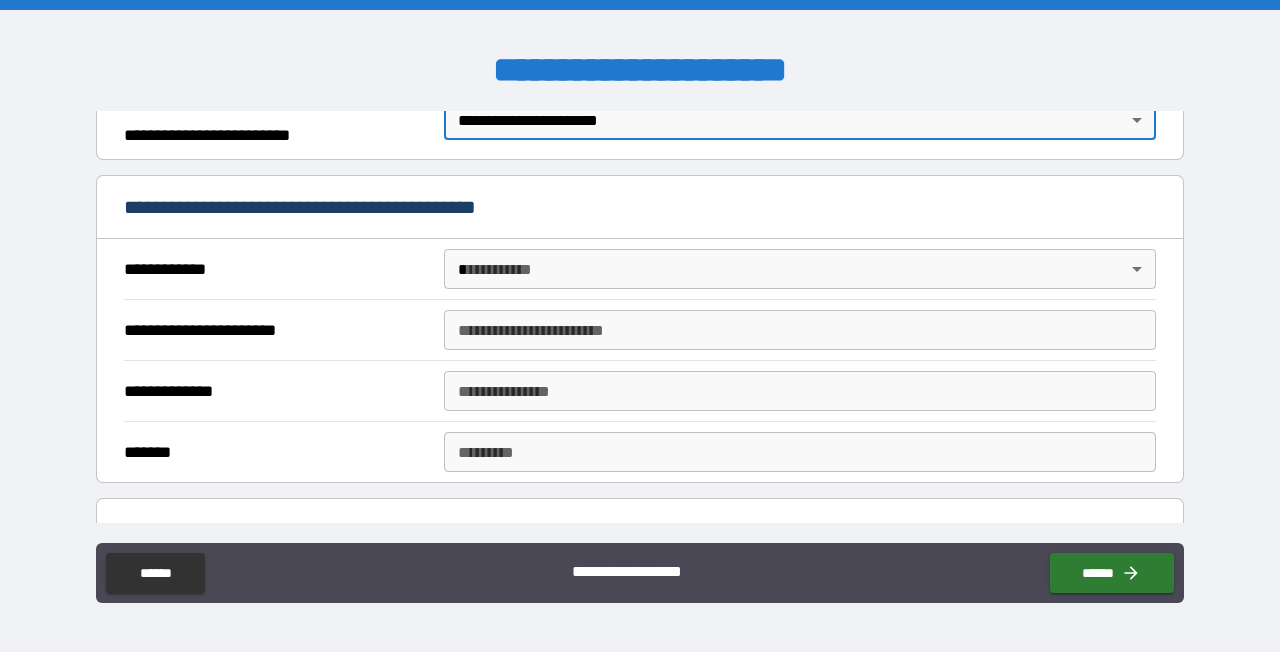 scroll, scrollTop: 340, scrollLeft: 0, axis: vertical 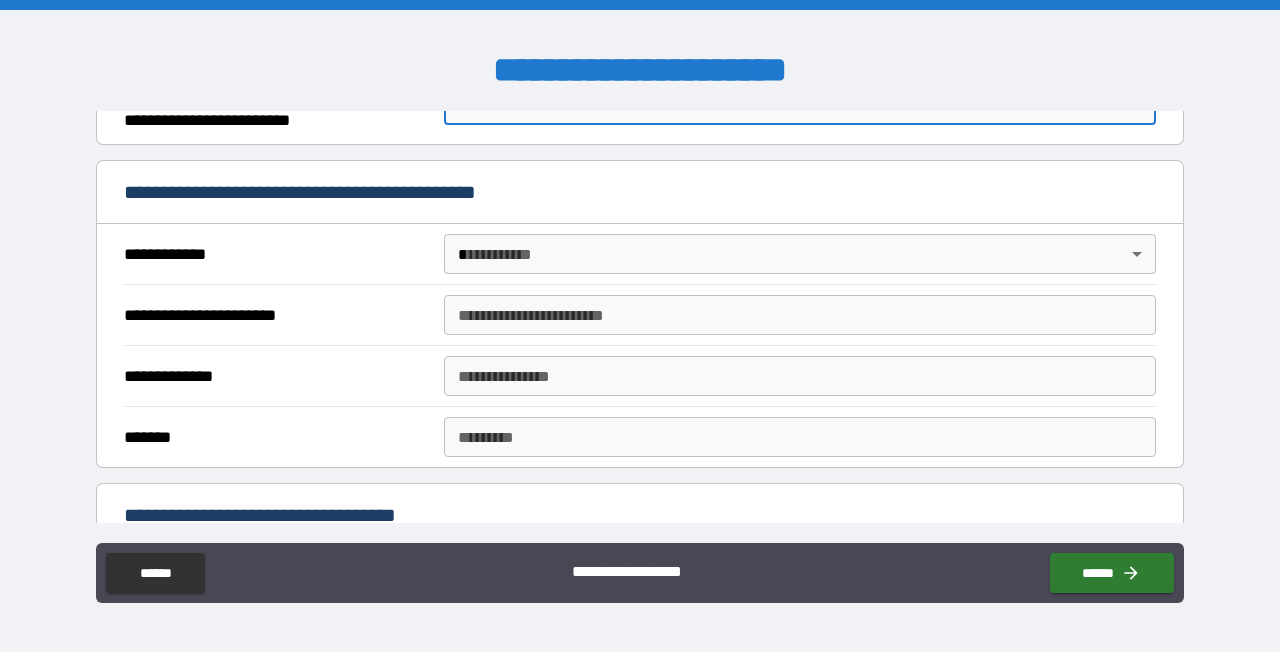 click on "**********" at bounding box center [640, 326] 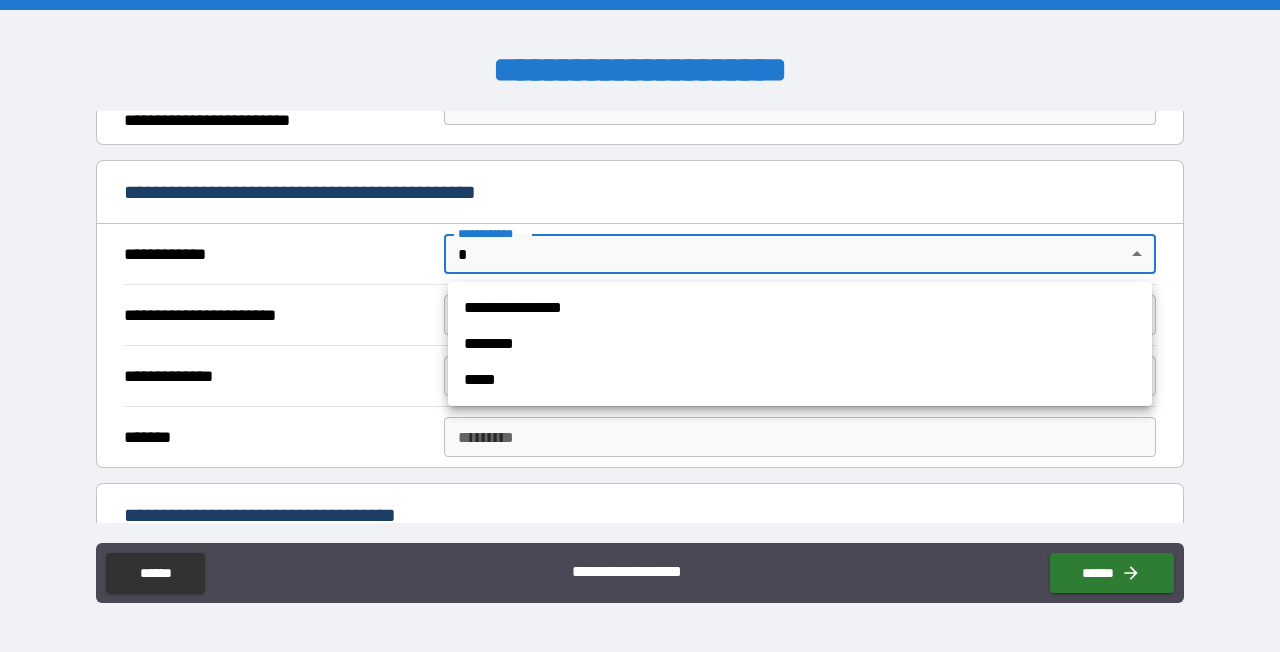 click on "**********" at bounding box center [800, 308] 